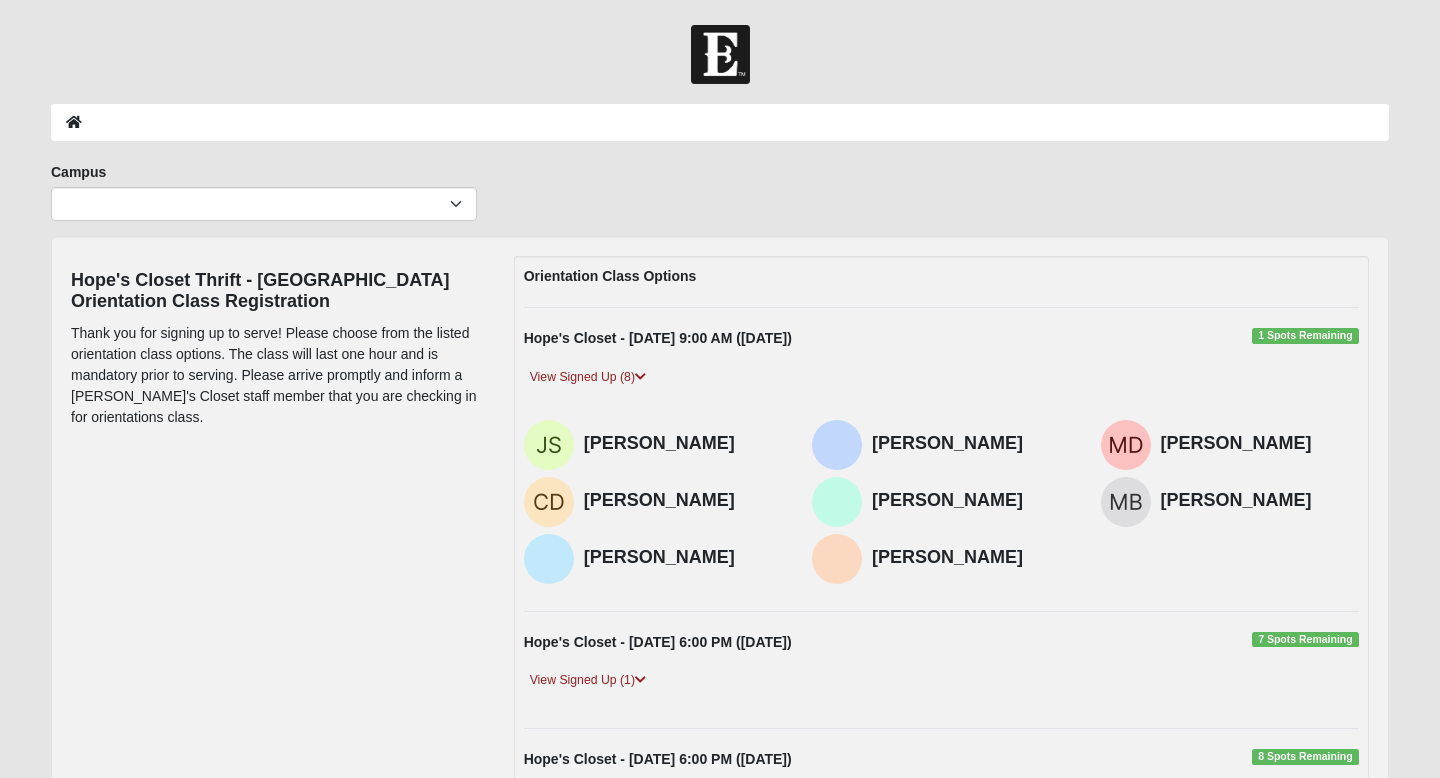 scroll, scrollTop: 208, scrollLeft: 0, axis: vertical 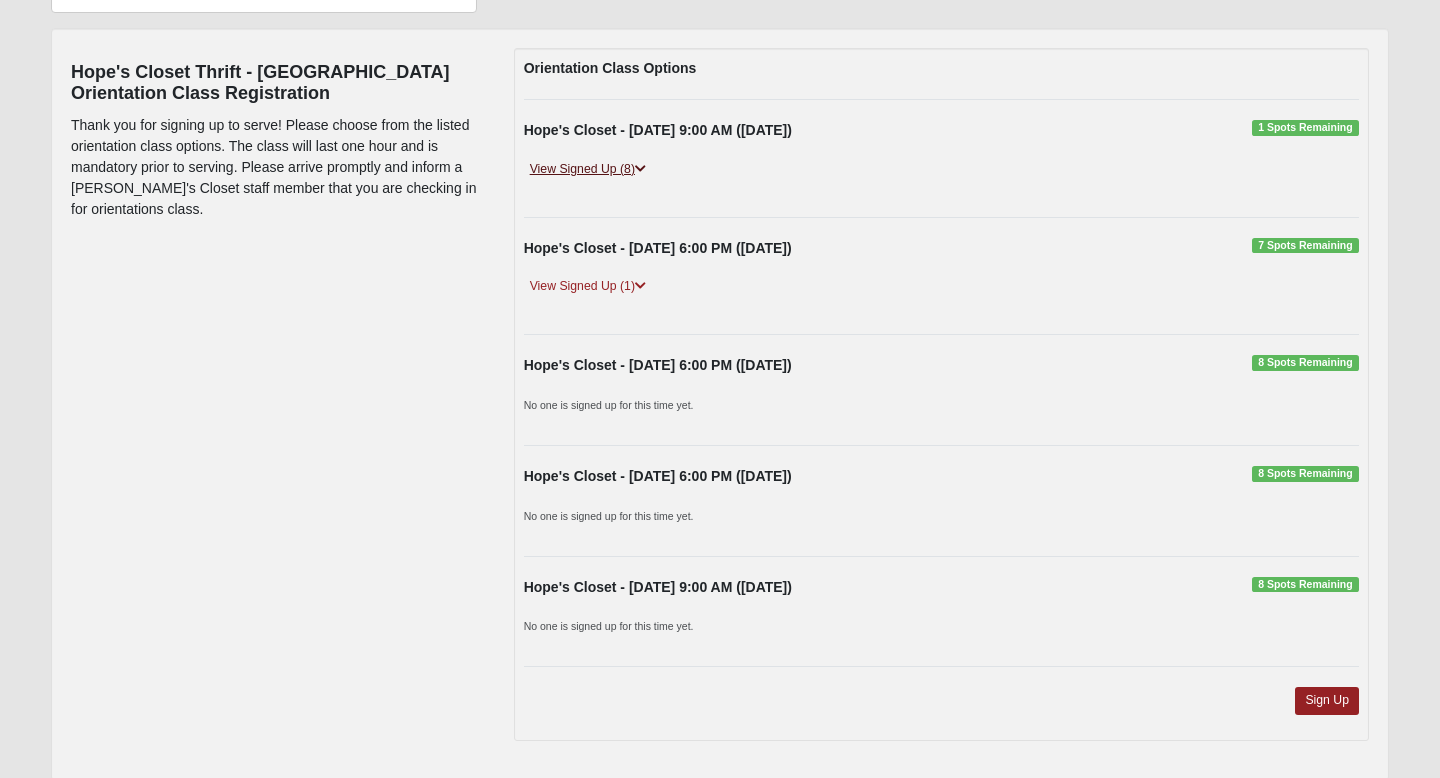 click at bounding box center [640, 169] 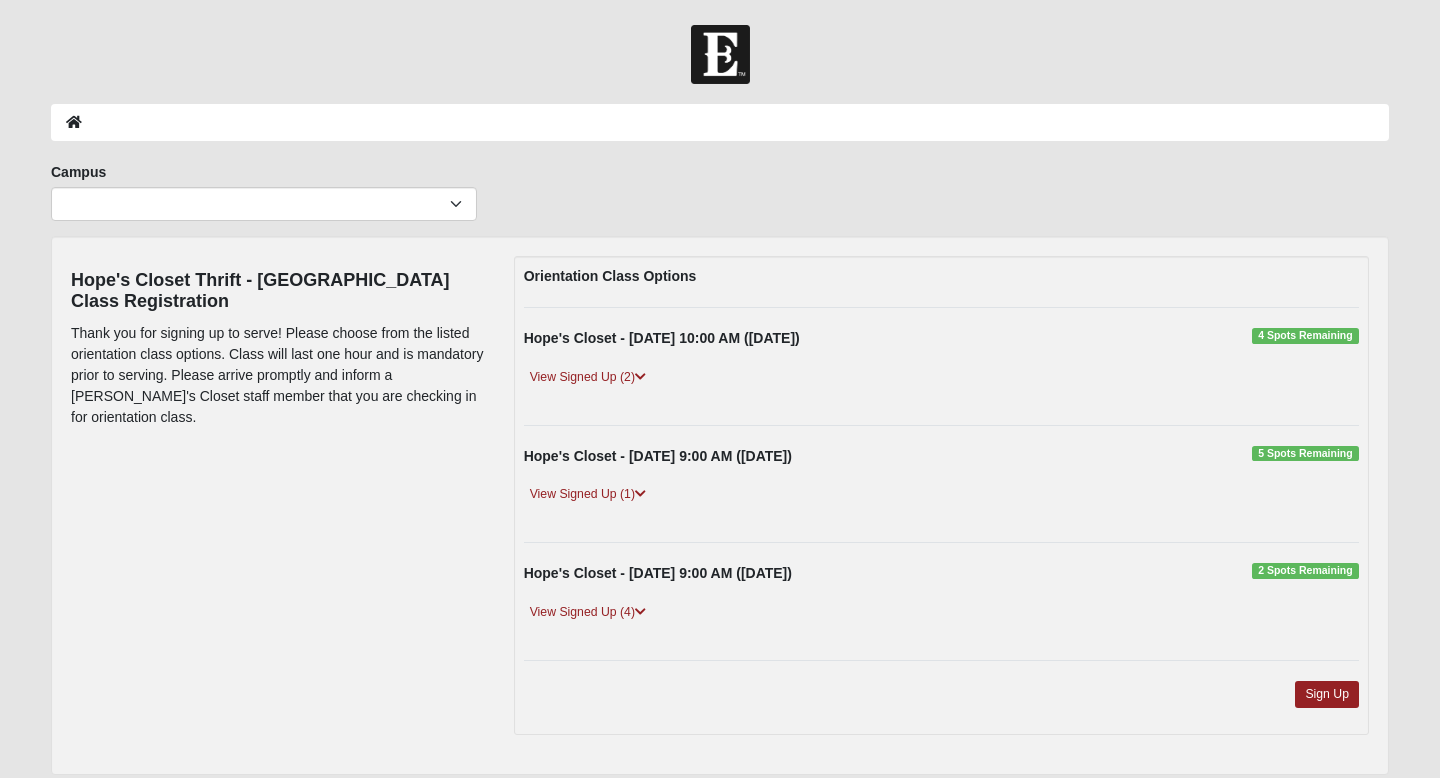 scroll, scrollTop: 69, scrollLeft: 0, axis: vertical 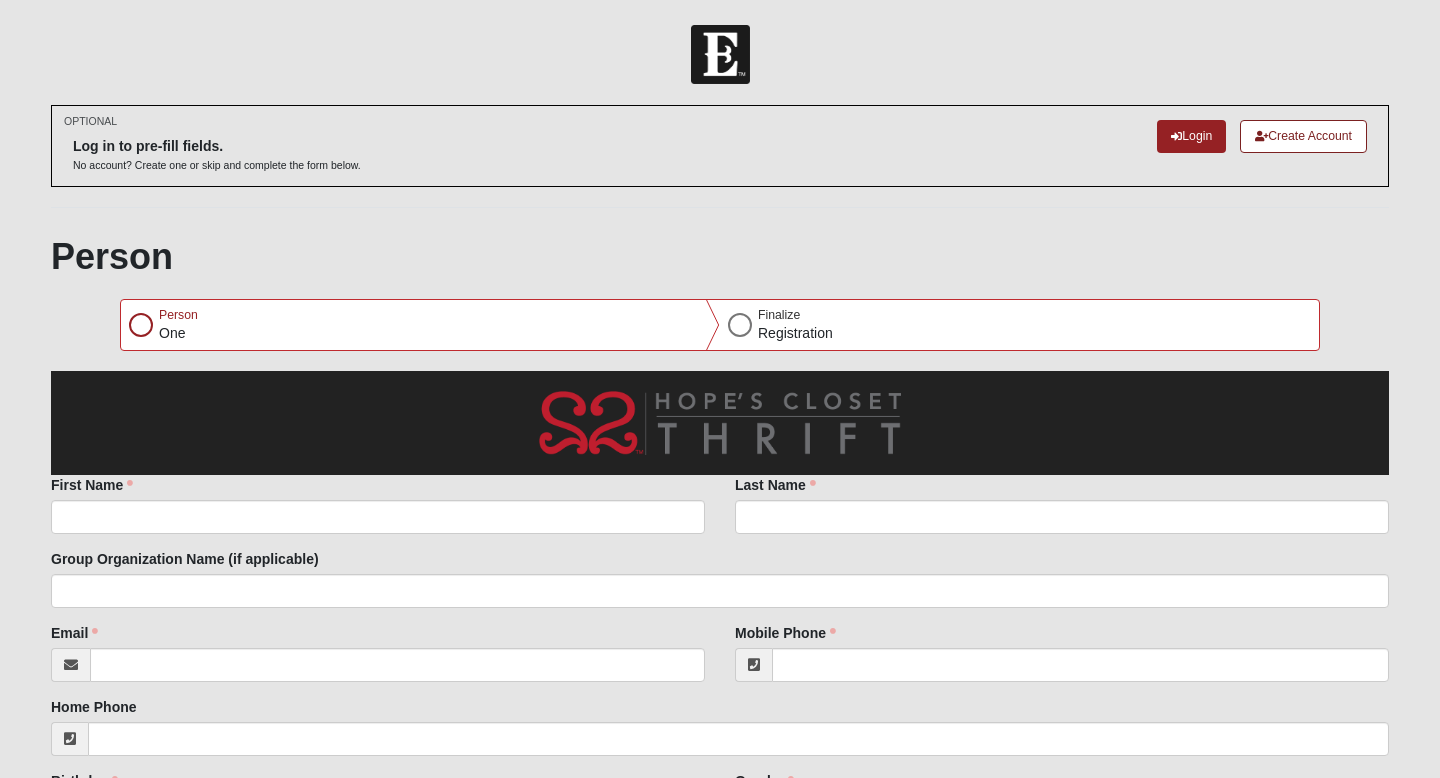 click at bounding box center (141, 325) 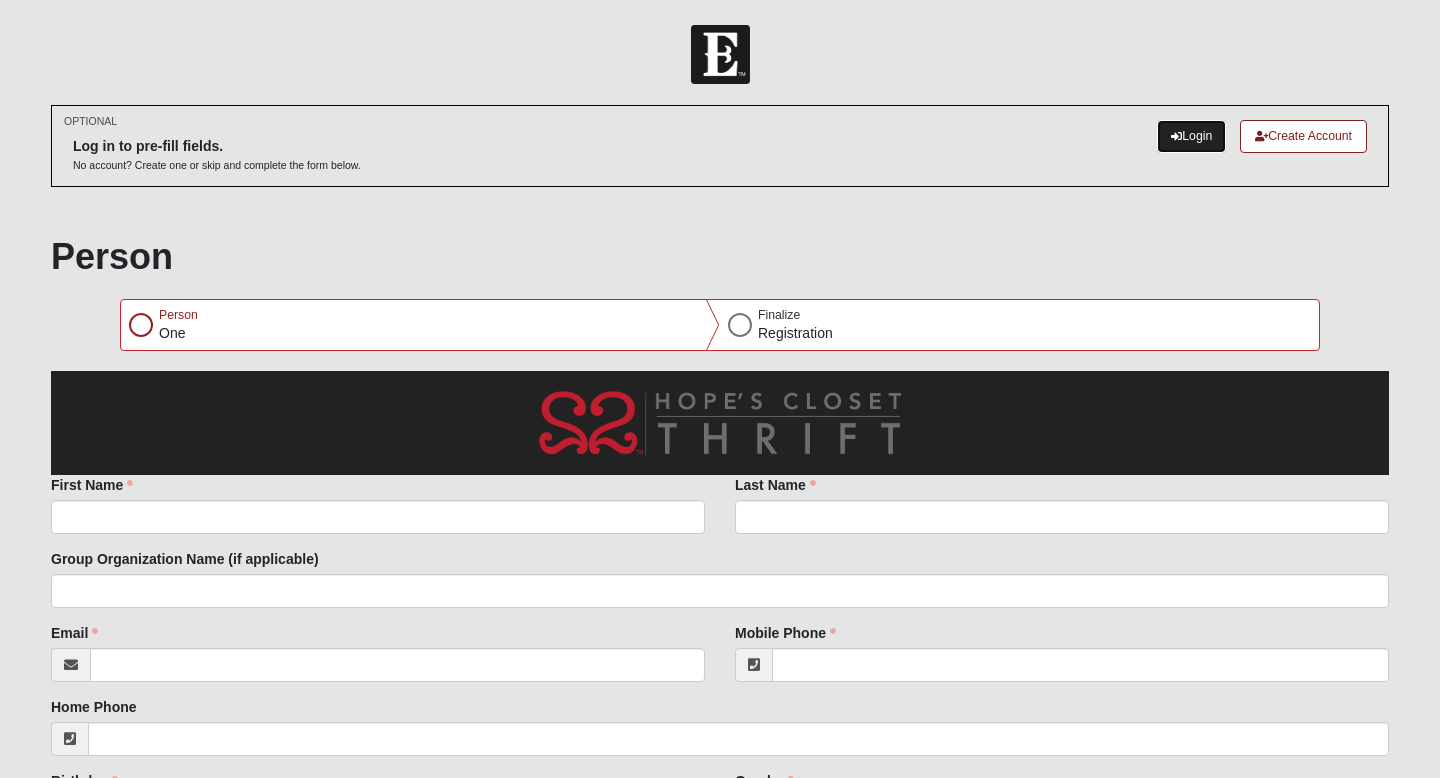 click on "Login" at bounding box center [1191, 136] 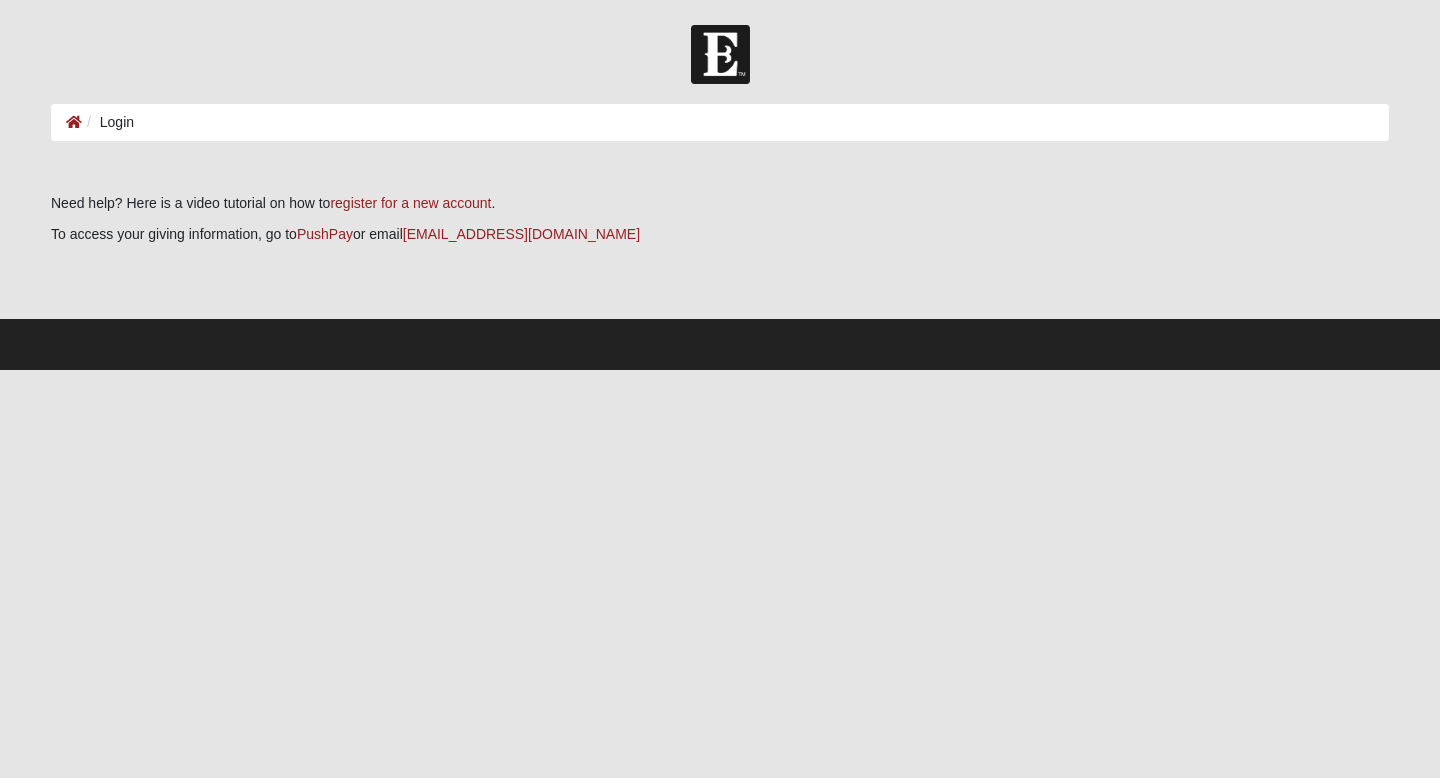 scroll, scrollTop: 0, scrollLeft: 0, axis: both 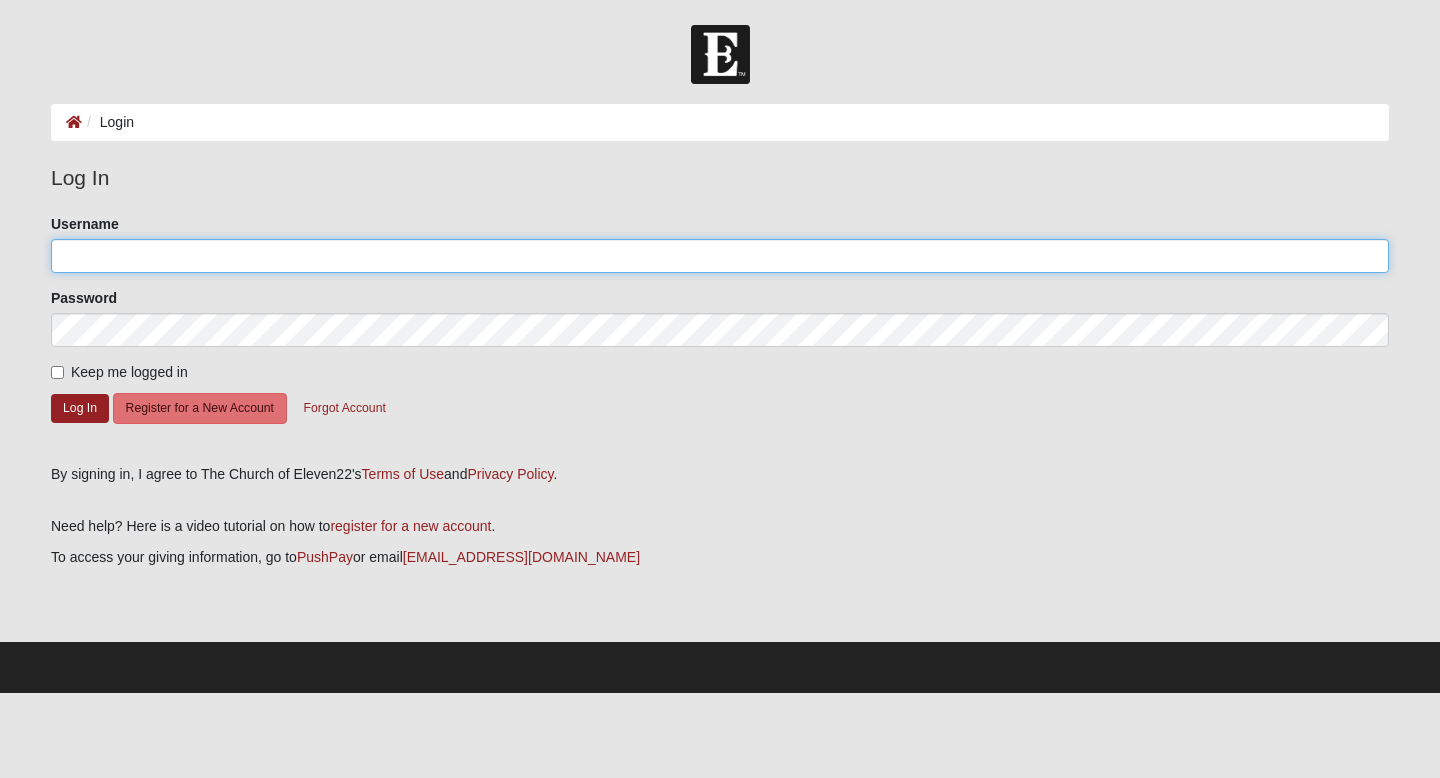 click on "Username" 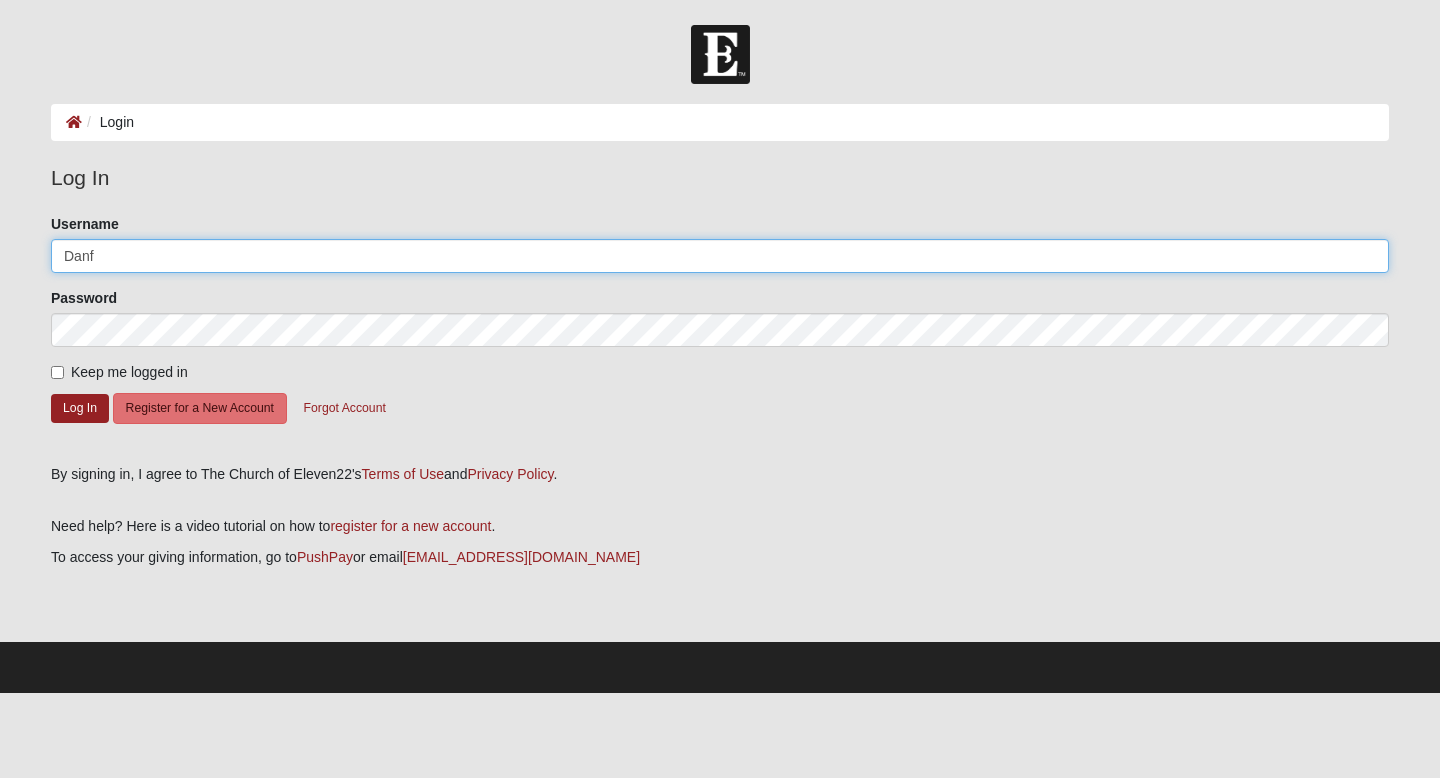 click on "Log In" 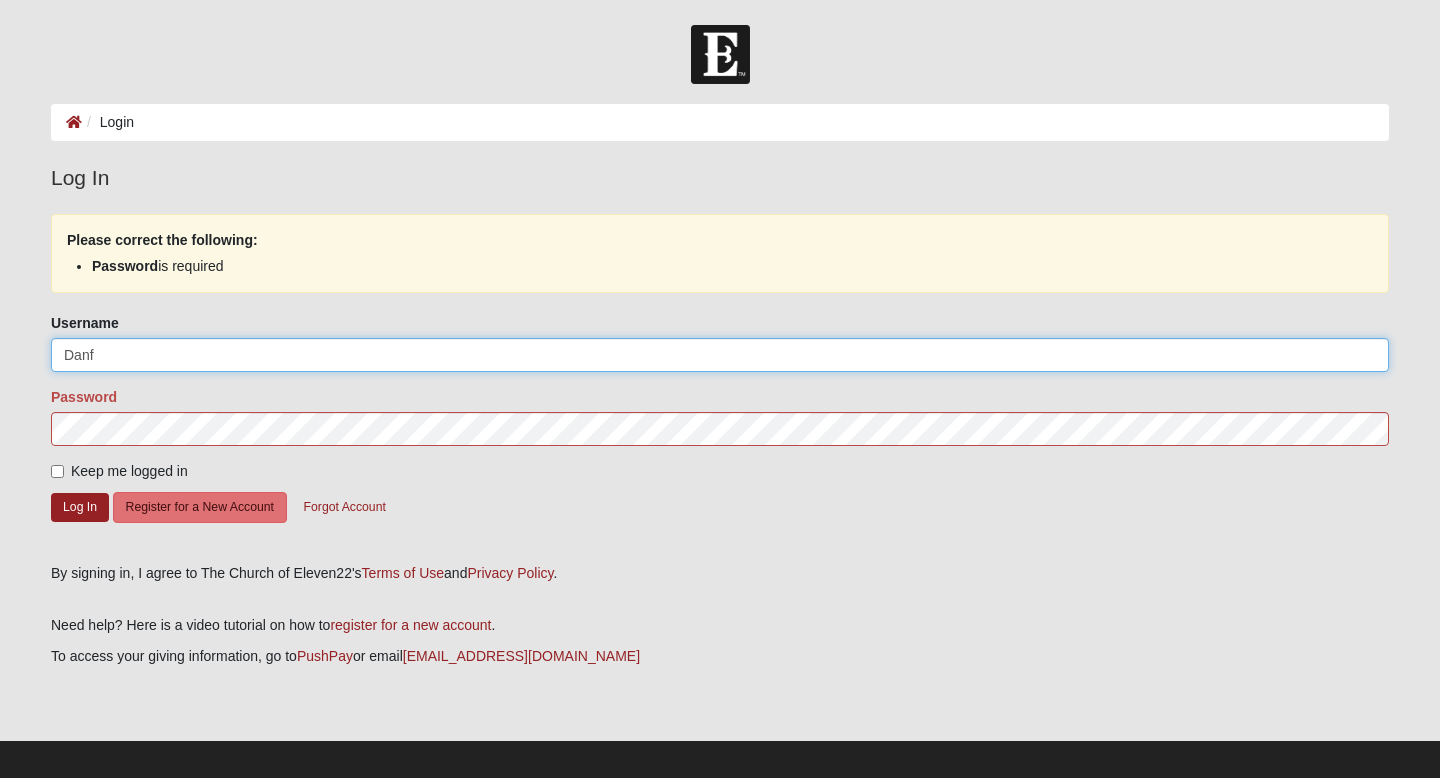 click on "Log In" 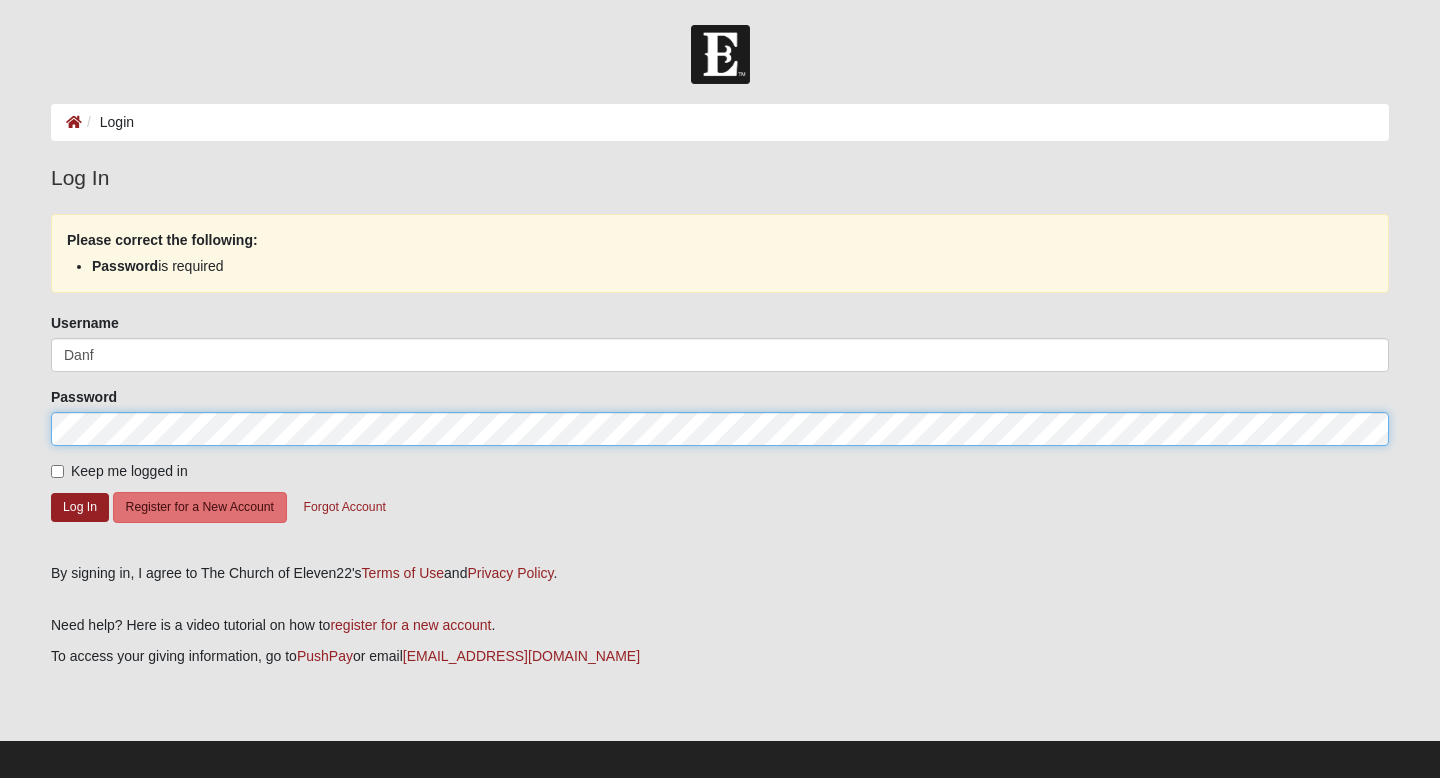 click on "Log In" 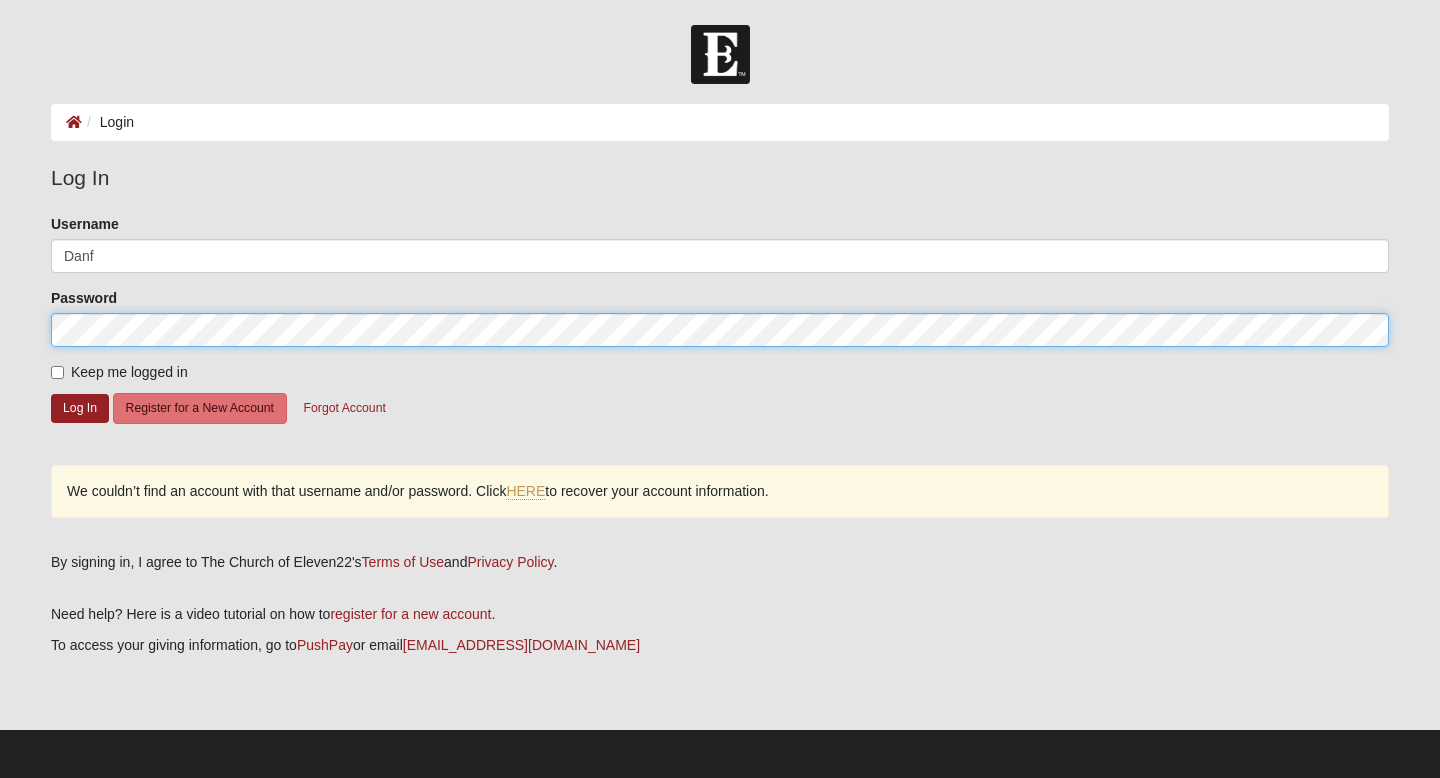 click on "Log In" 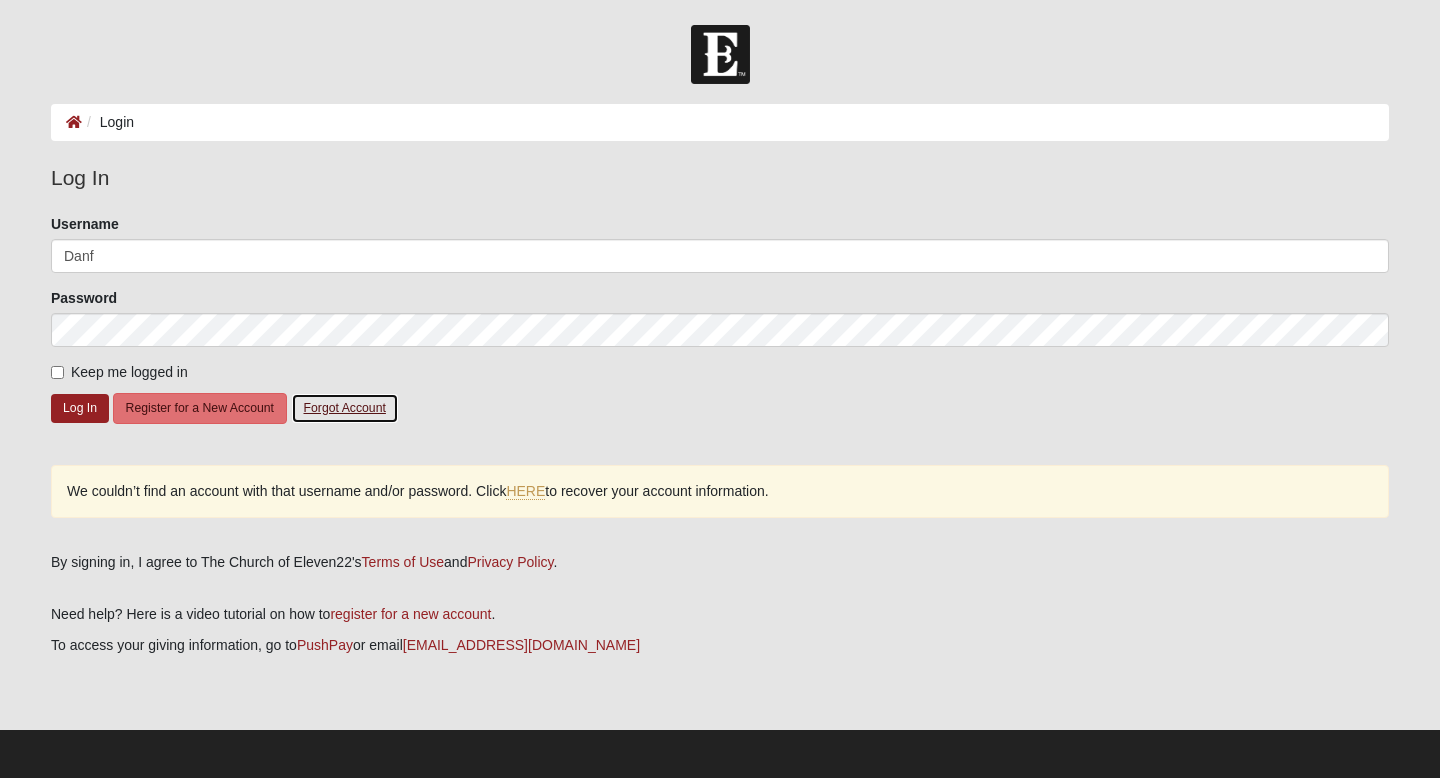 click on "Forgot Account" 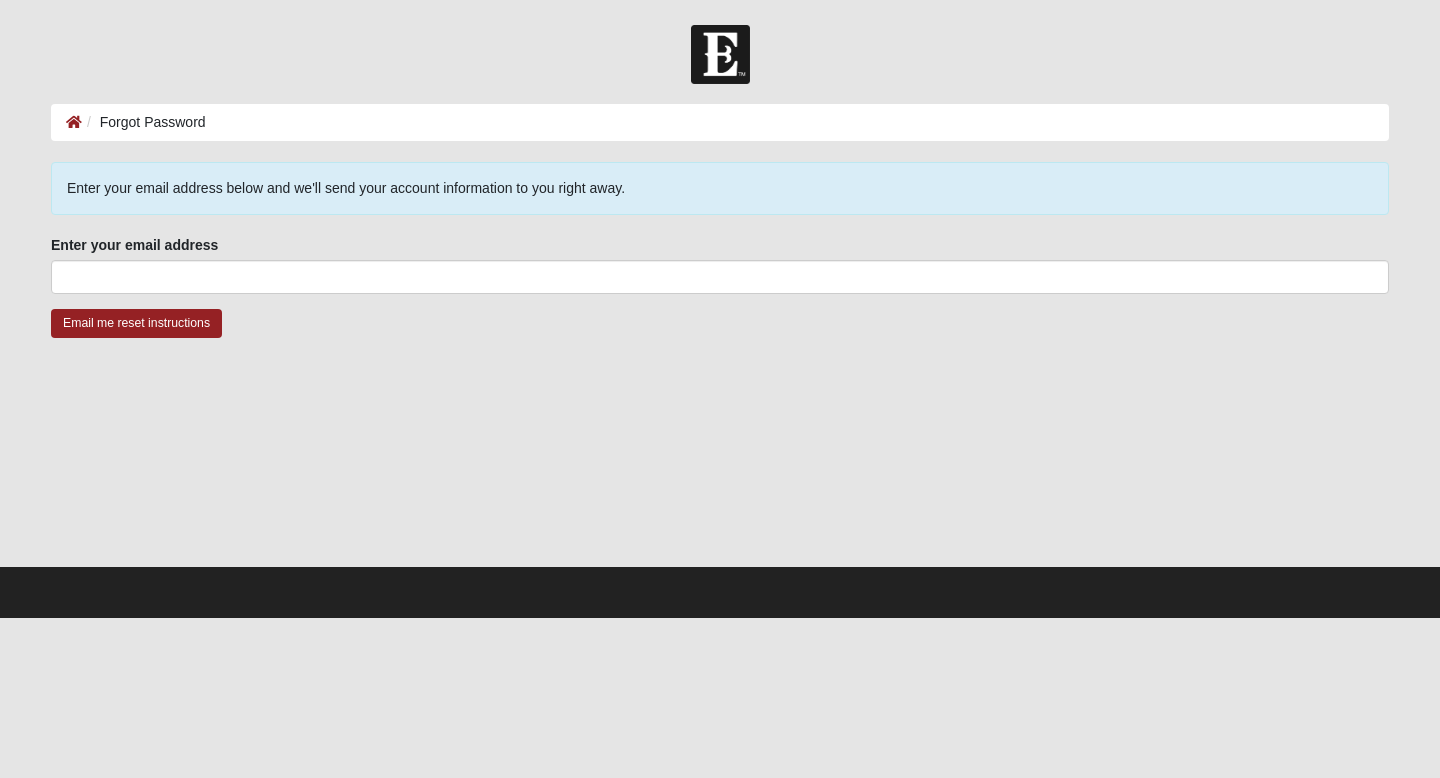 scroll, scrollTop: 0, scrollLeft: 0, axis: both 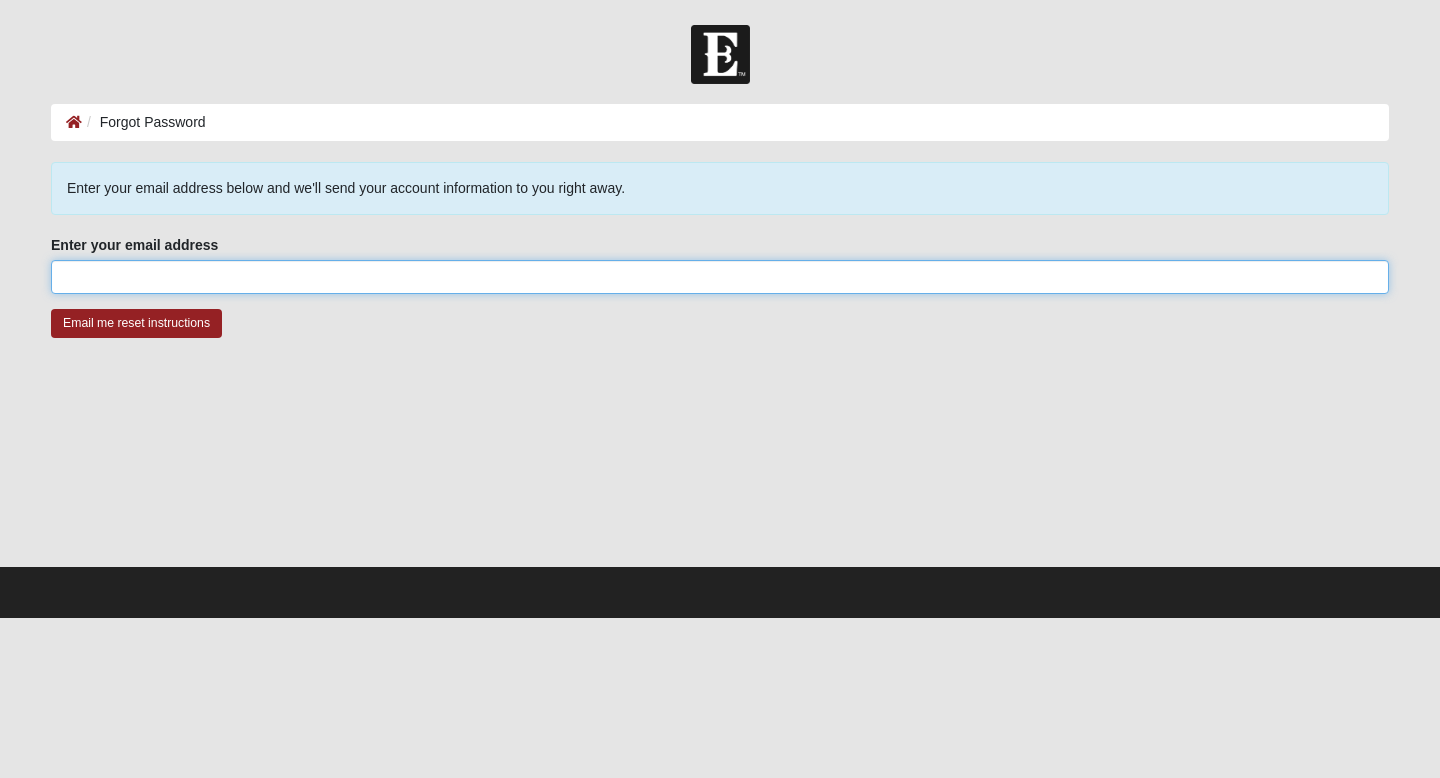 click on "Enter your email address" at bounding box center (720, 277) 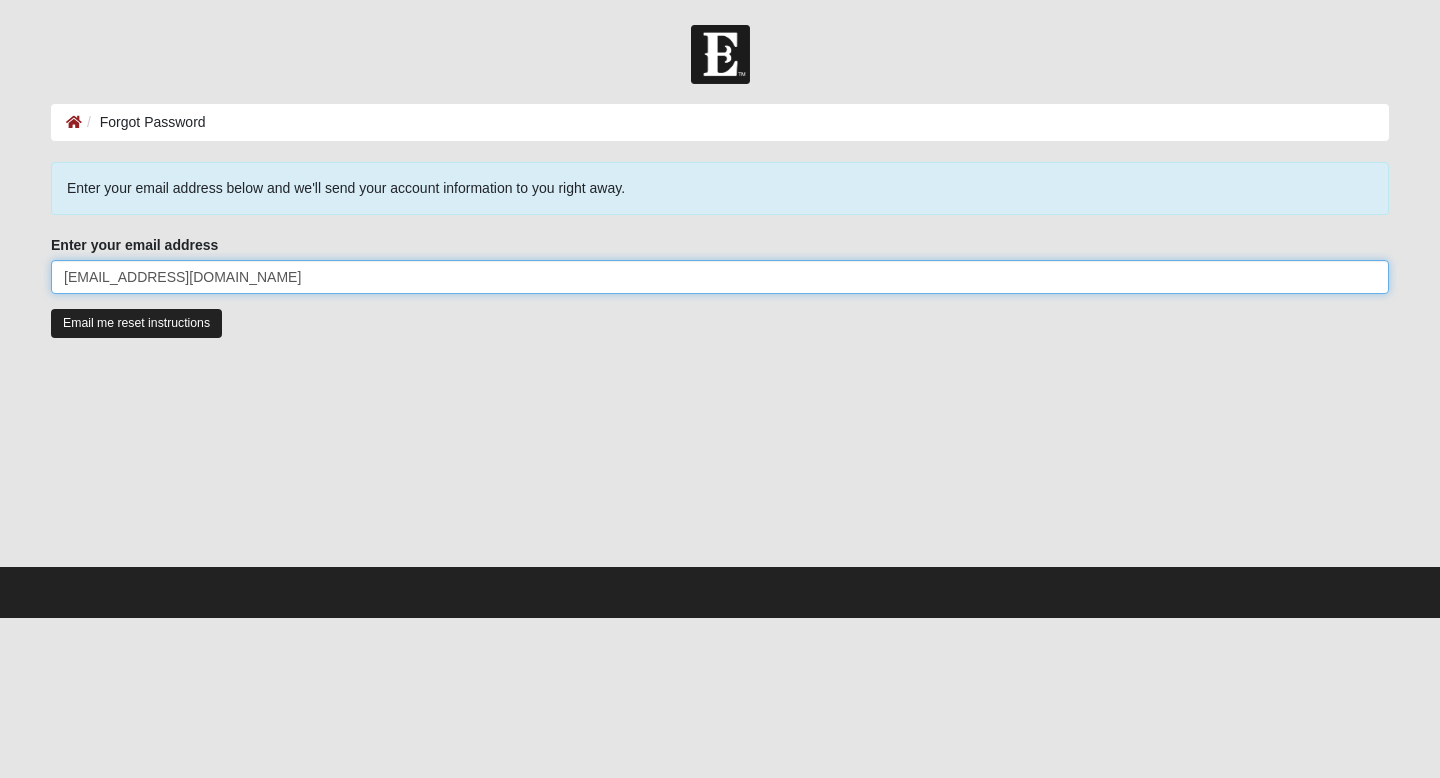 type on "[EMAIL_ADDRESS][DOMAIN_NAME]" 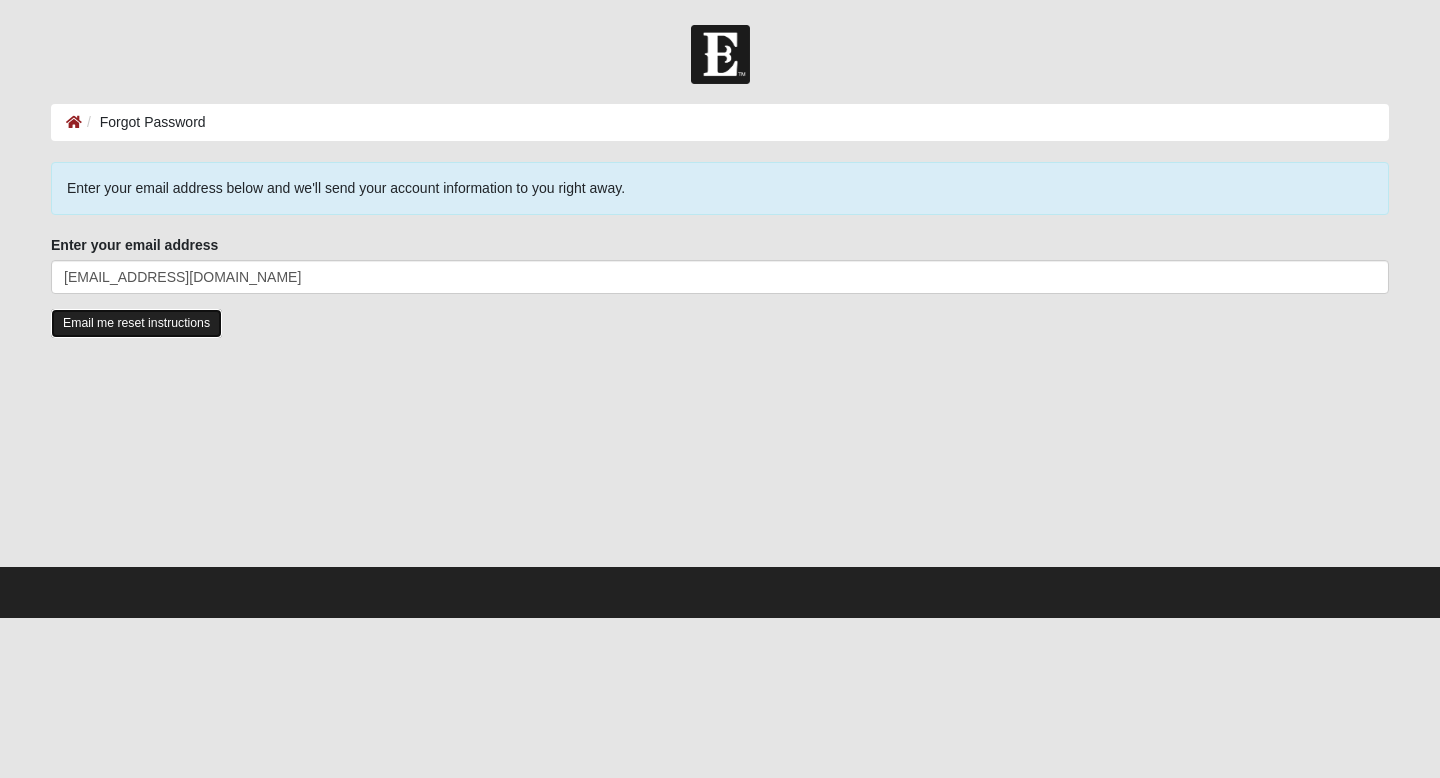 click on "Email me reset instructions" at bounding box center (136, 323) 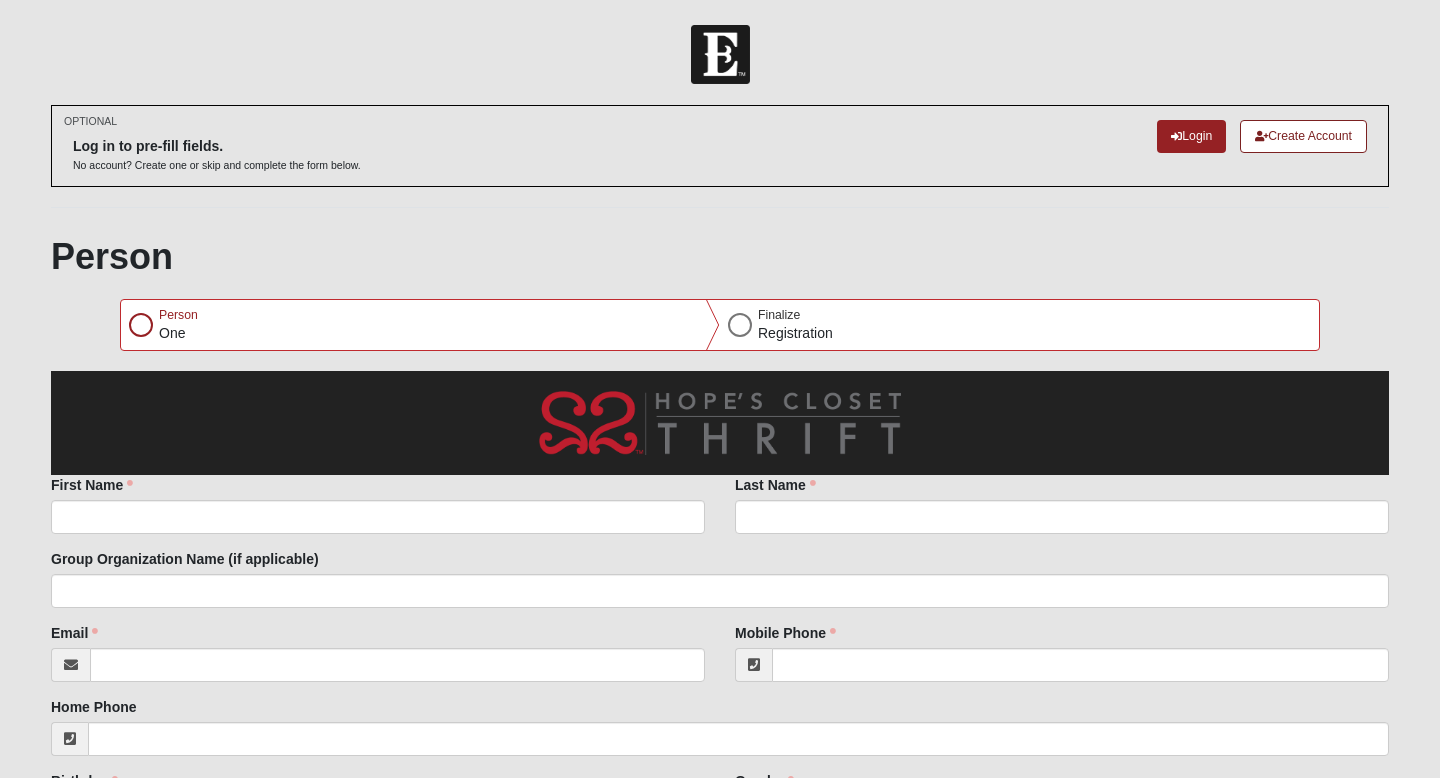 scroll, scrollTop: 0, scrollLeft: 0, axis: both 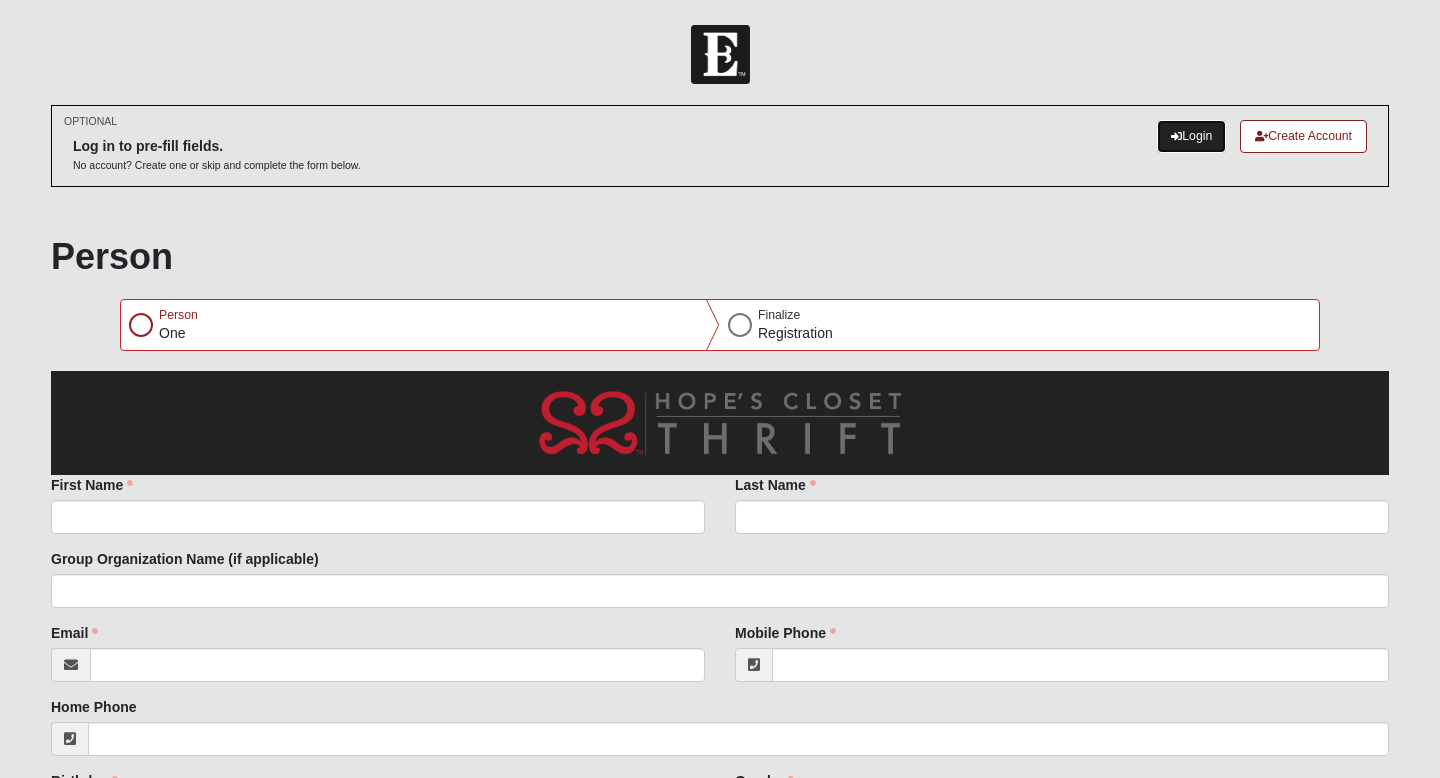 click on "Login" at bounding box center [1191, 136] 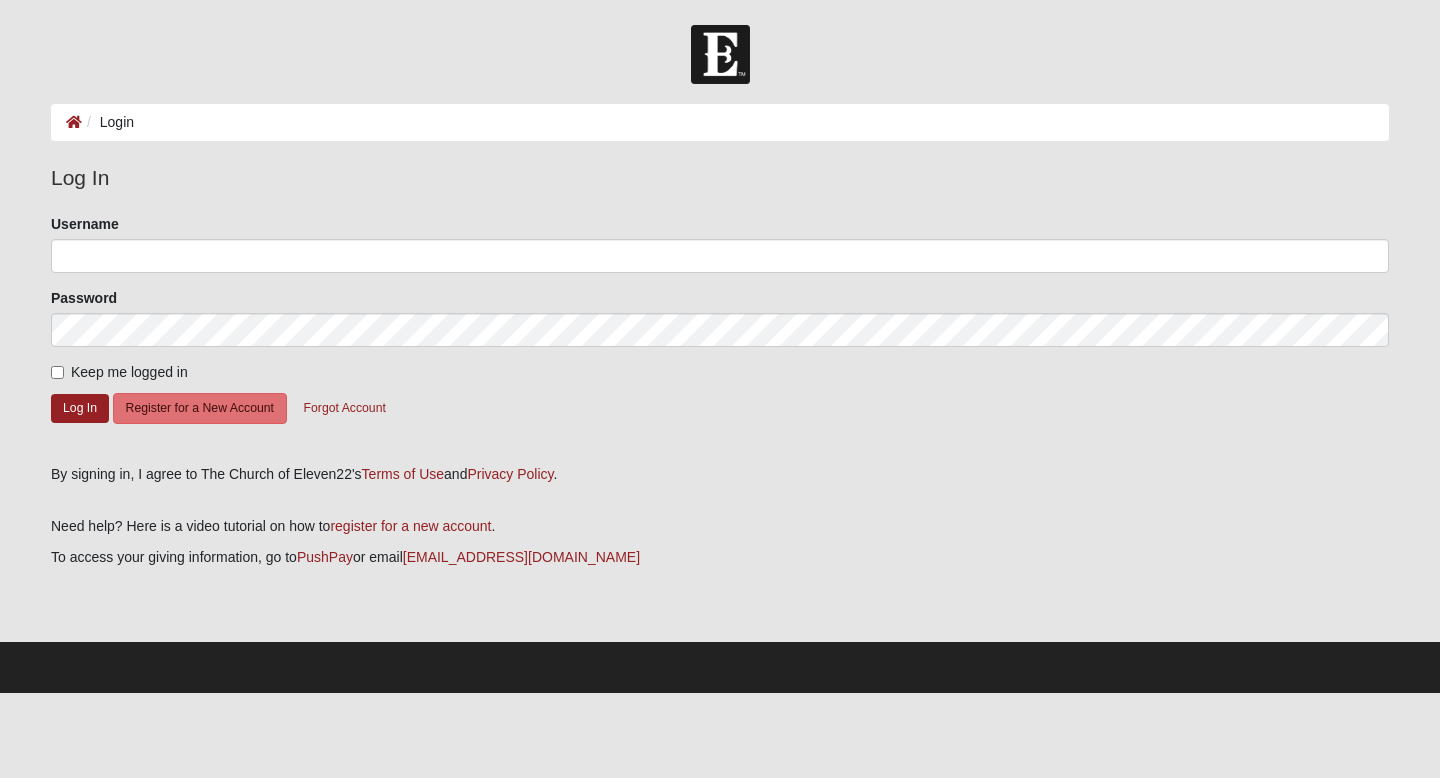 scroll, scrollTop: 0, scrollLeft: 0, axis: both 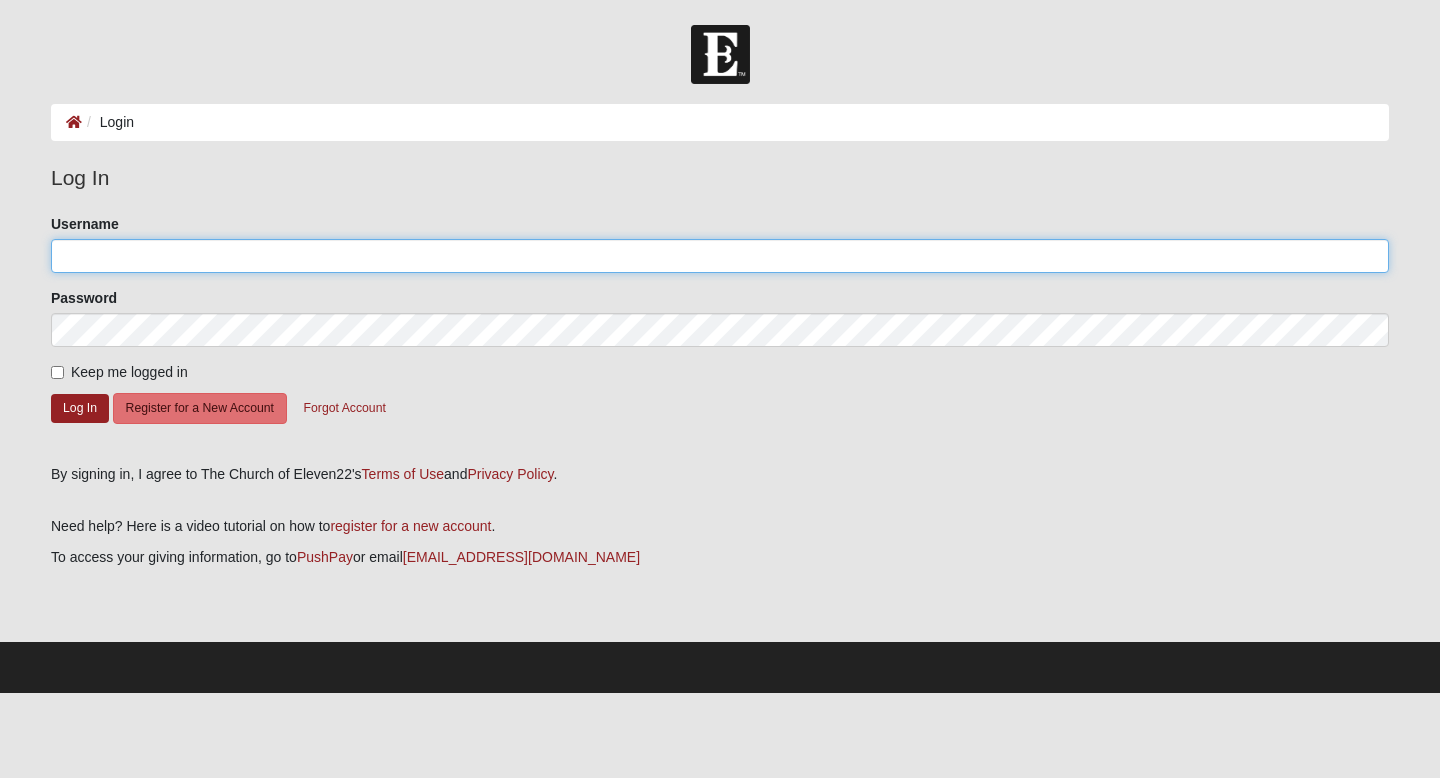 click on "Username" 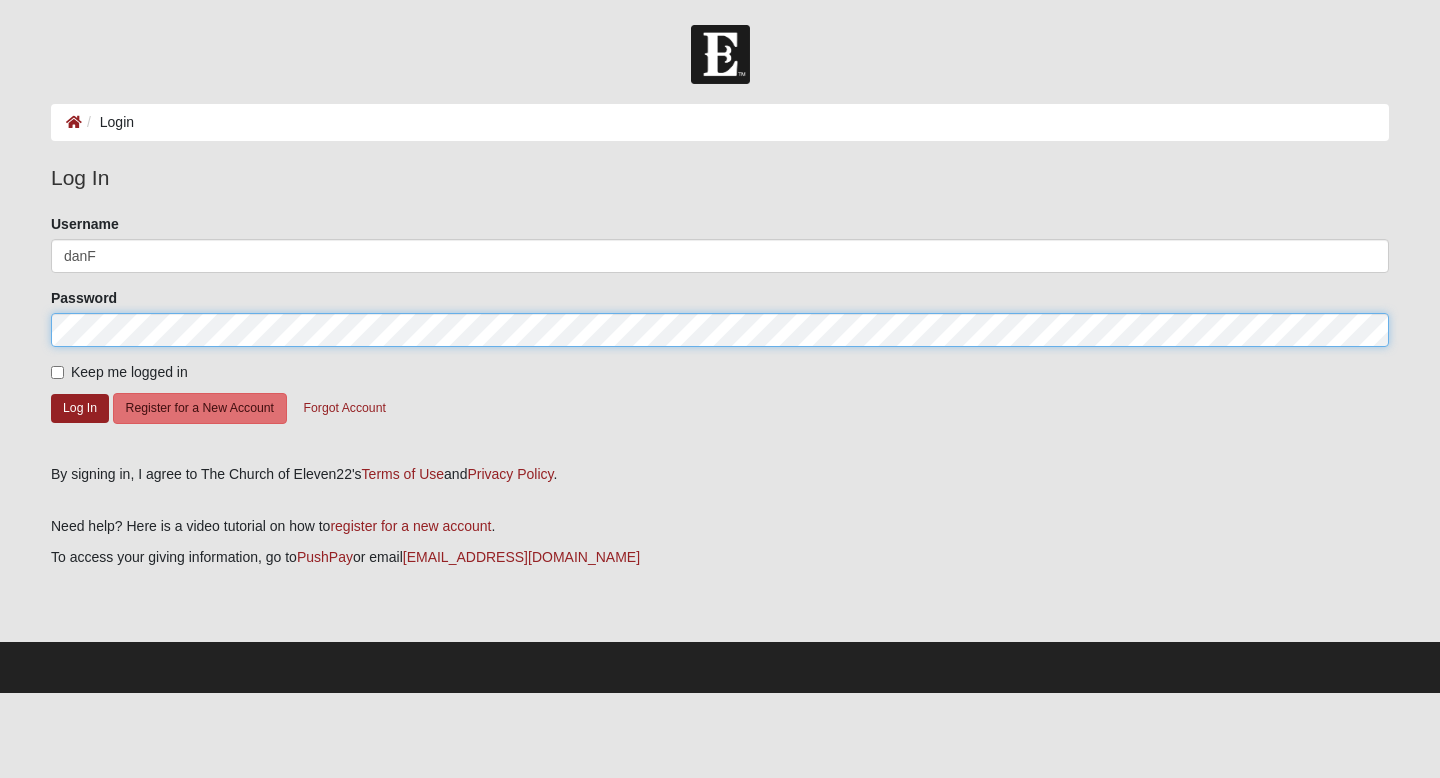 click on "Log In" 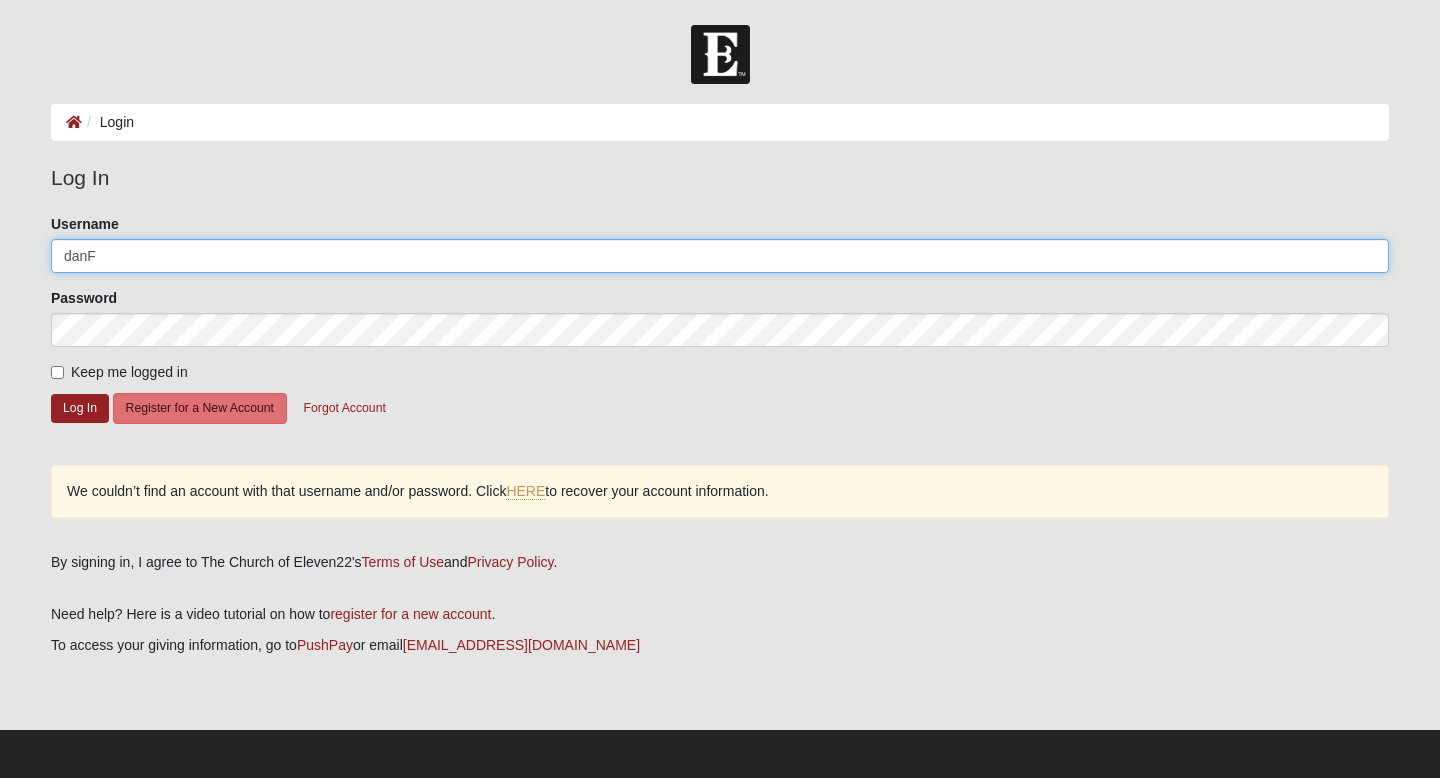 click on "danF" 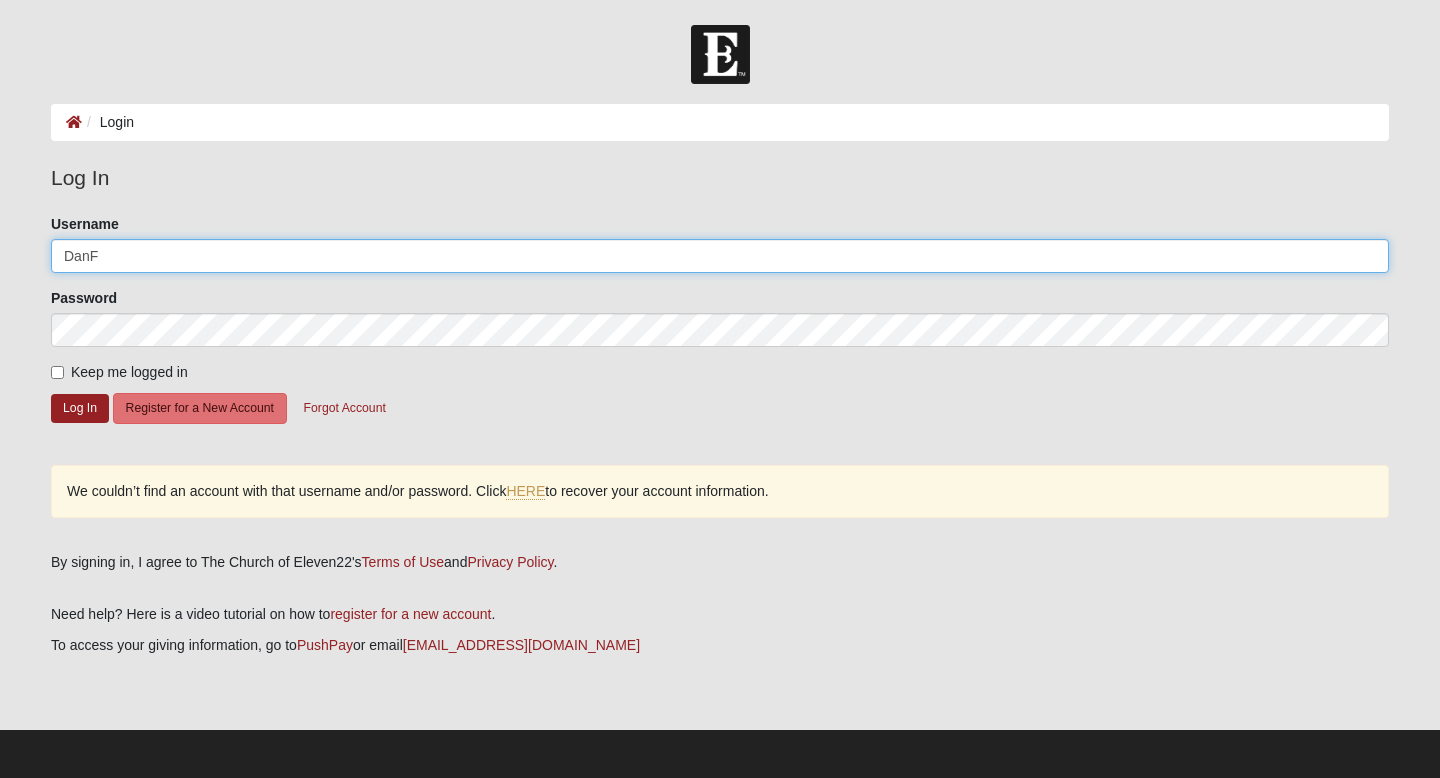 type on "DanF" 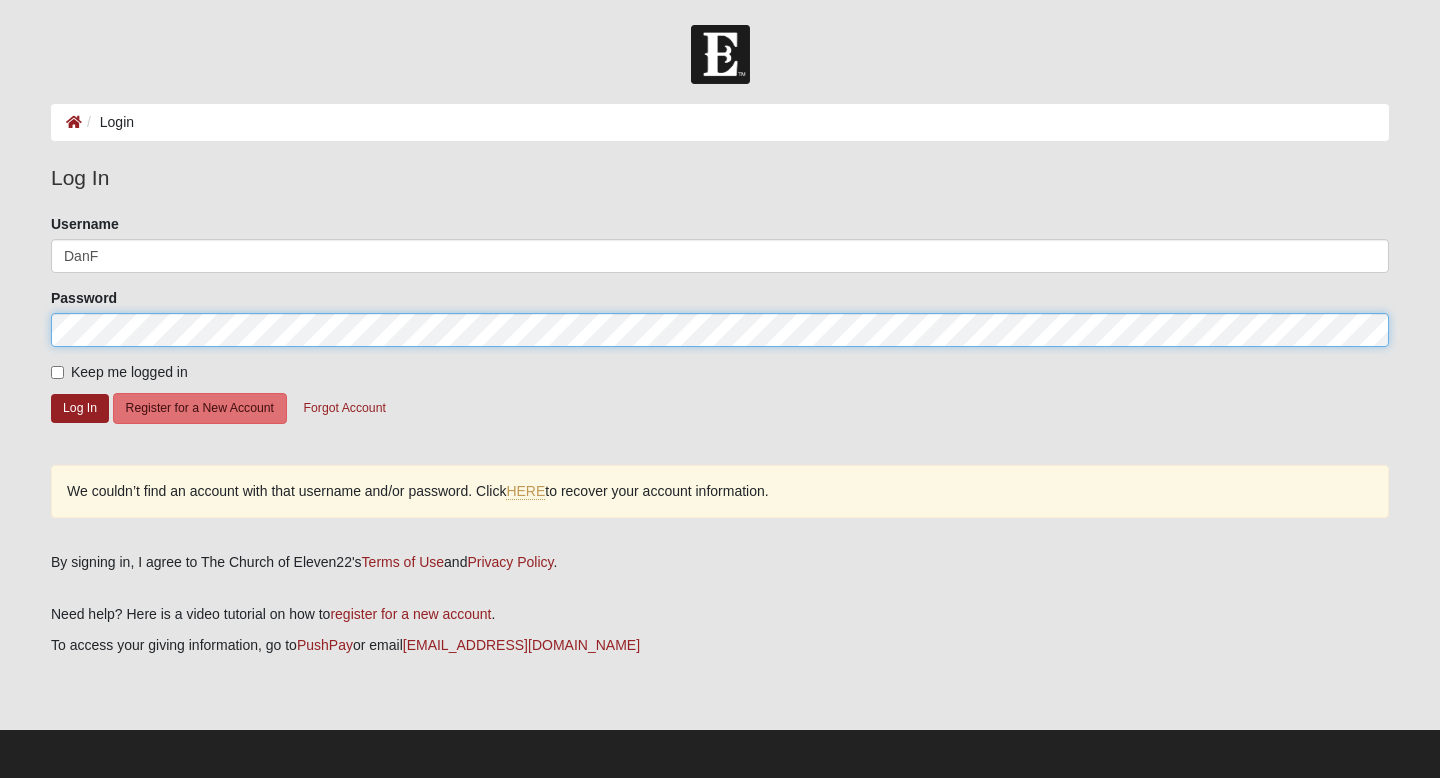 click on "Log In" 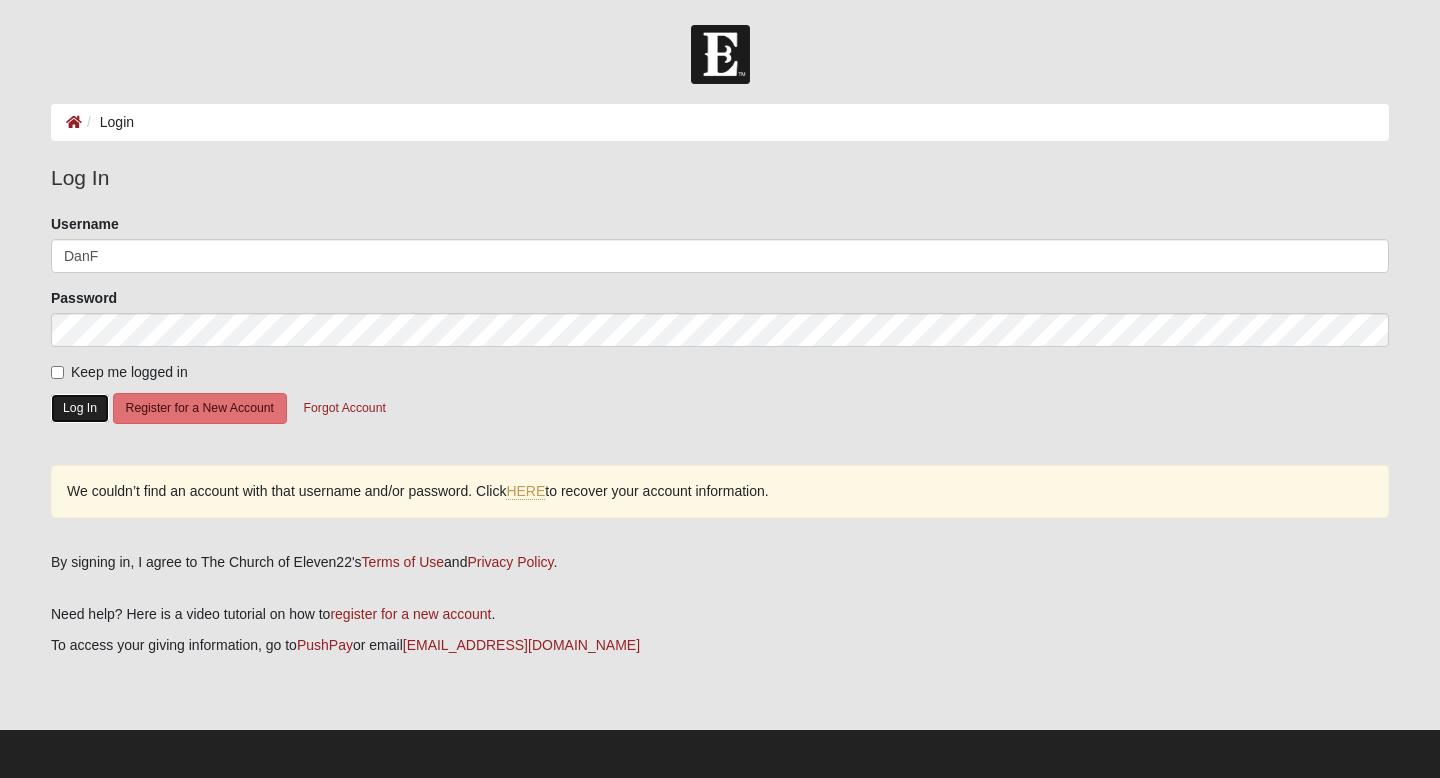 click on "Log In" 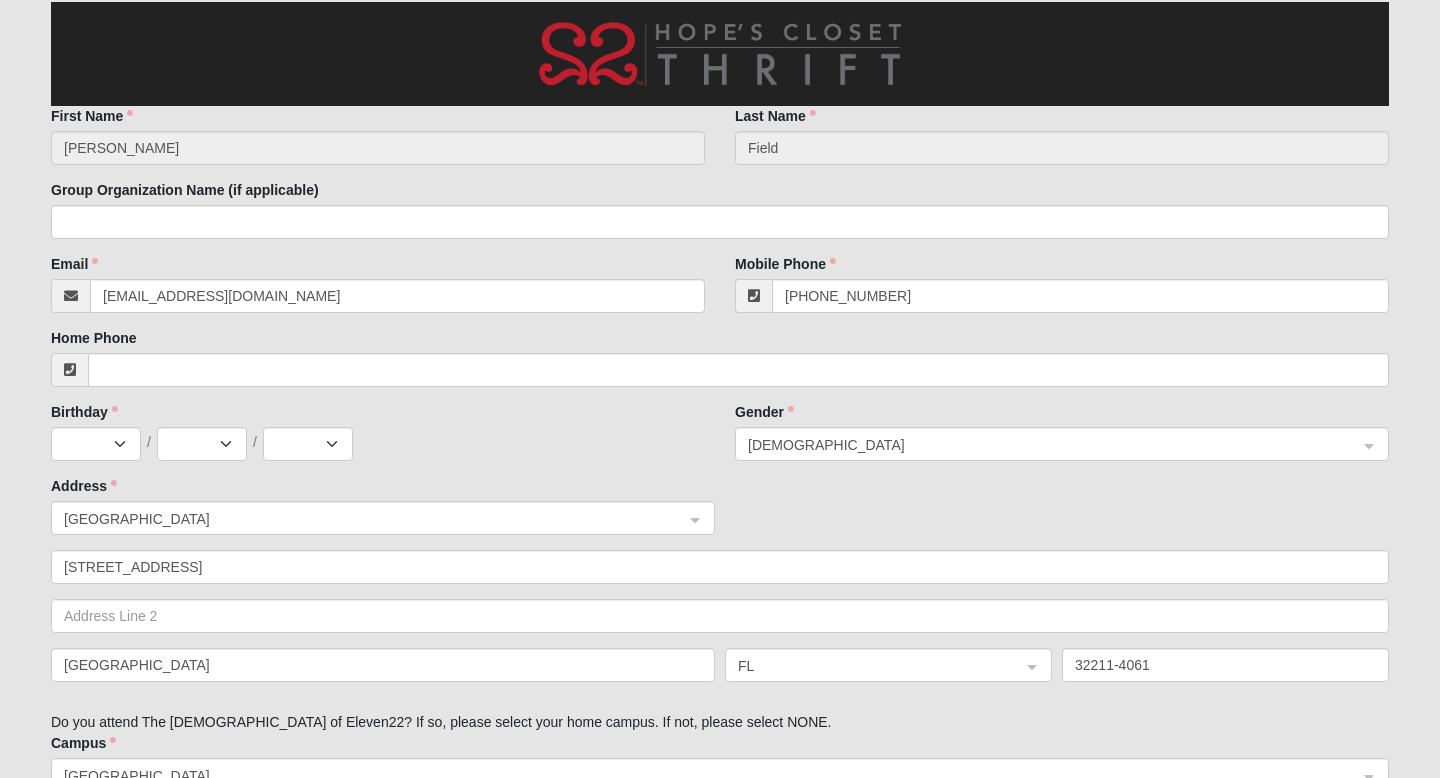 scroll, scrollTop: 489, scrollLeft: 0, axis: vertical 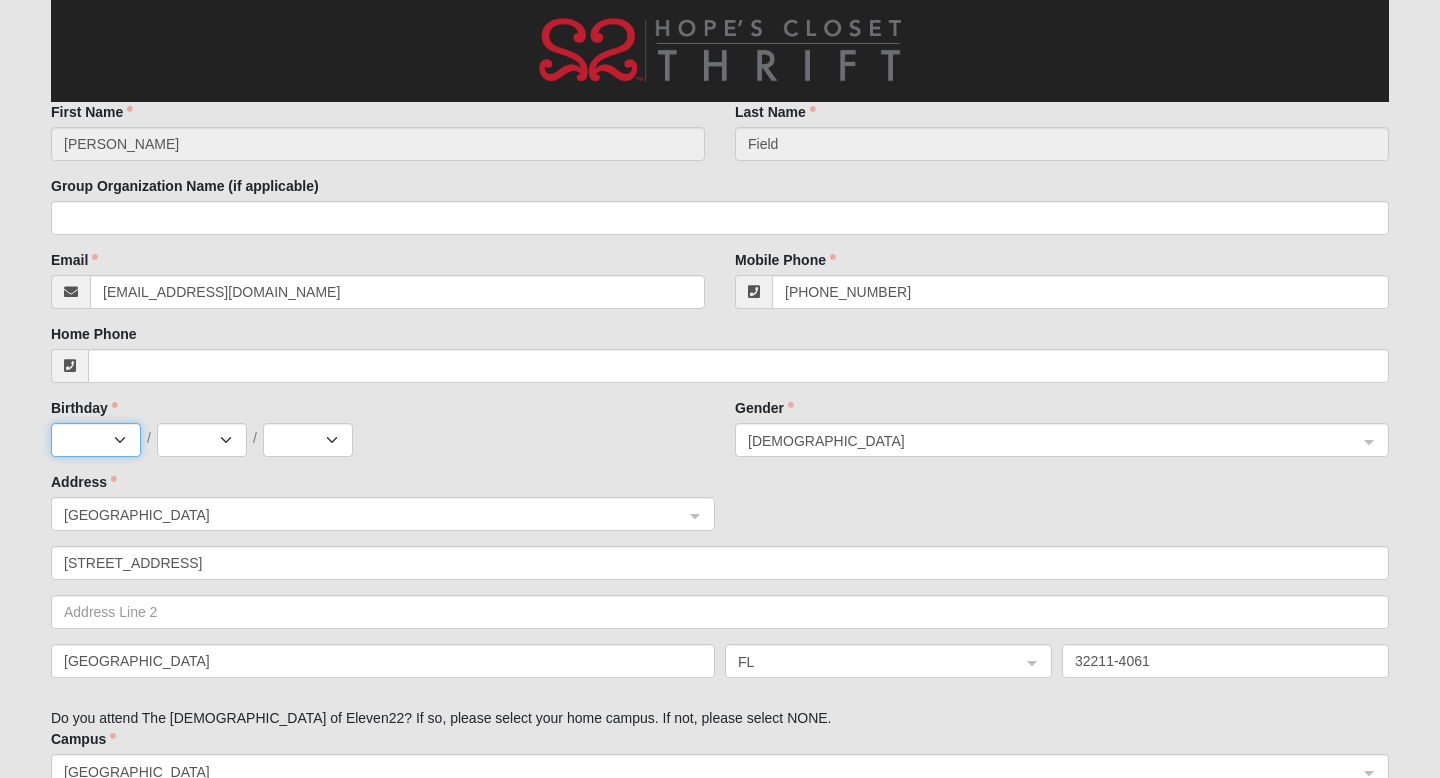 click on "Jan Feb Mar Apr May Jun [DATE] Aug Sep Oct Nov Dec" at bounding box center (96, 440) 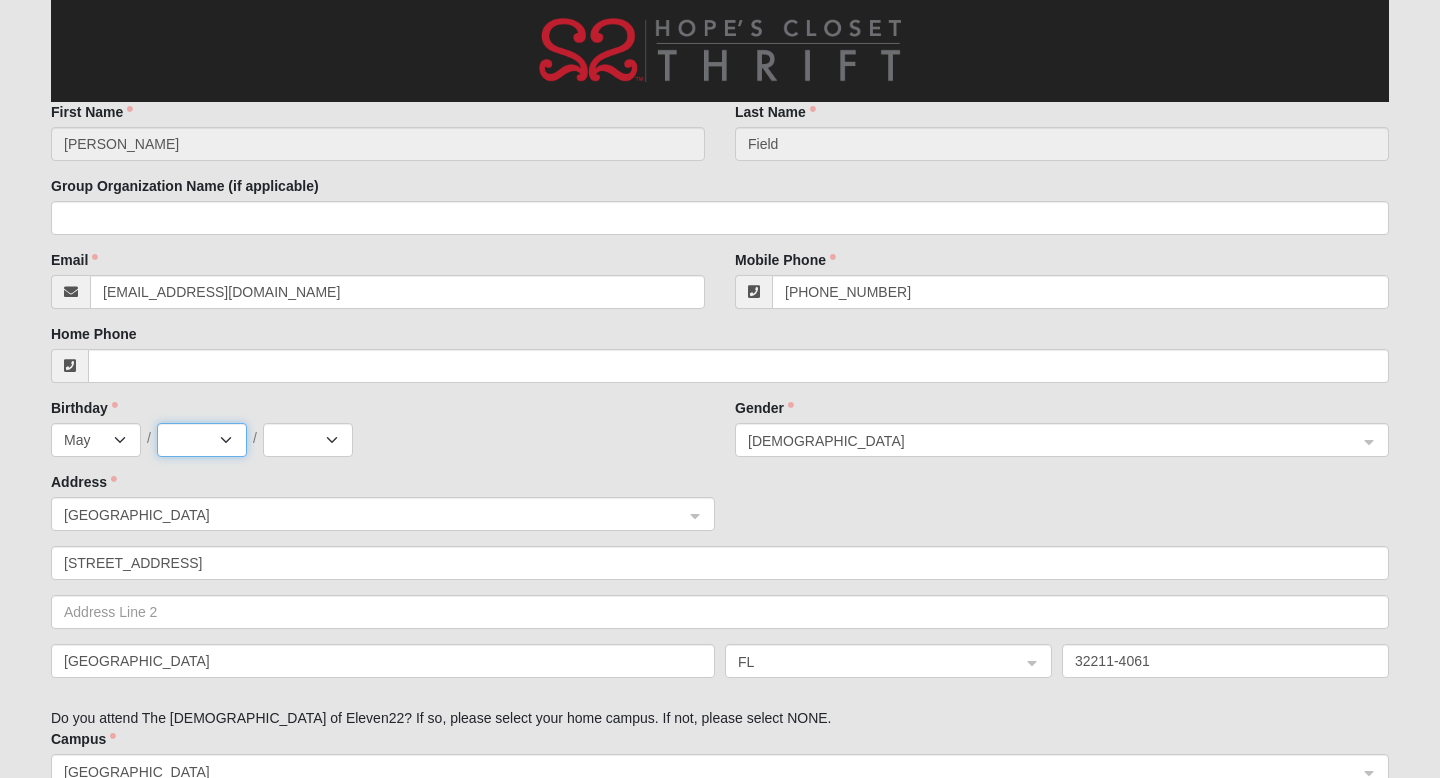 click on "1 2 3 4 5 6 7 8 9 10 11 12 13 14 15 16 17 18 19 20 21 22 23 24 25 26 27 28 29 30 31" at bounding box center [202, 440] 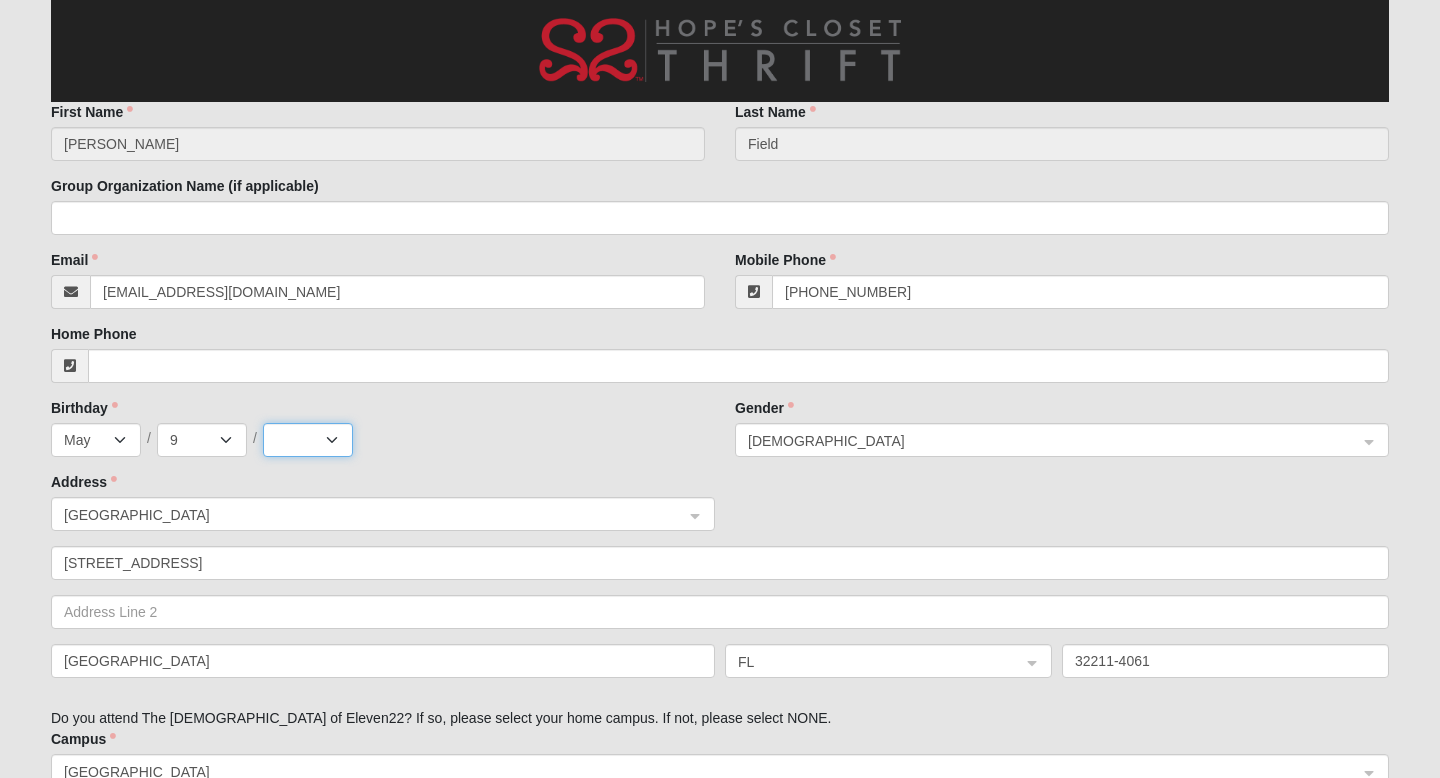 click on "2025 2024 2023 2022 2021 2020 2019 2018 2017 2016 2015 2014 2013 2012 2011 2010 2009 2008 2007 2006 2005 2004 2003 2002 2001 2000 1999 1998 1997 1996 1995 1994 1993 1992 1991 1990 1989 1988 1987 1986 1985 1984 1983 1982 1981 1980 1979 1978 1977 1976 1975 1974 1973 1972 1971 1970 1969 1968 1967 1966 1965 1964 1963 1962 1961 1960 1959 1958 1957 1956 1955 1954 1953 1952 1951 1950 1949 1948 1947 1946 1945 1944 1943 1942 1941 1940 1939 1938 1937 1936 1935 1934 1933 1932 1931 1930 1929 1928 1927 1926 1925 1924 1923 1922 1921 1920 1919 1918 1917 1916 1915 1914 1913 1912 1911 1910 1909 1908 1907 1906 1905 1904 1903 1902 1901 1900" at bounding box center (308, 440) 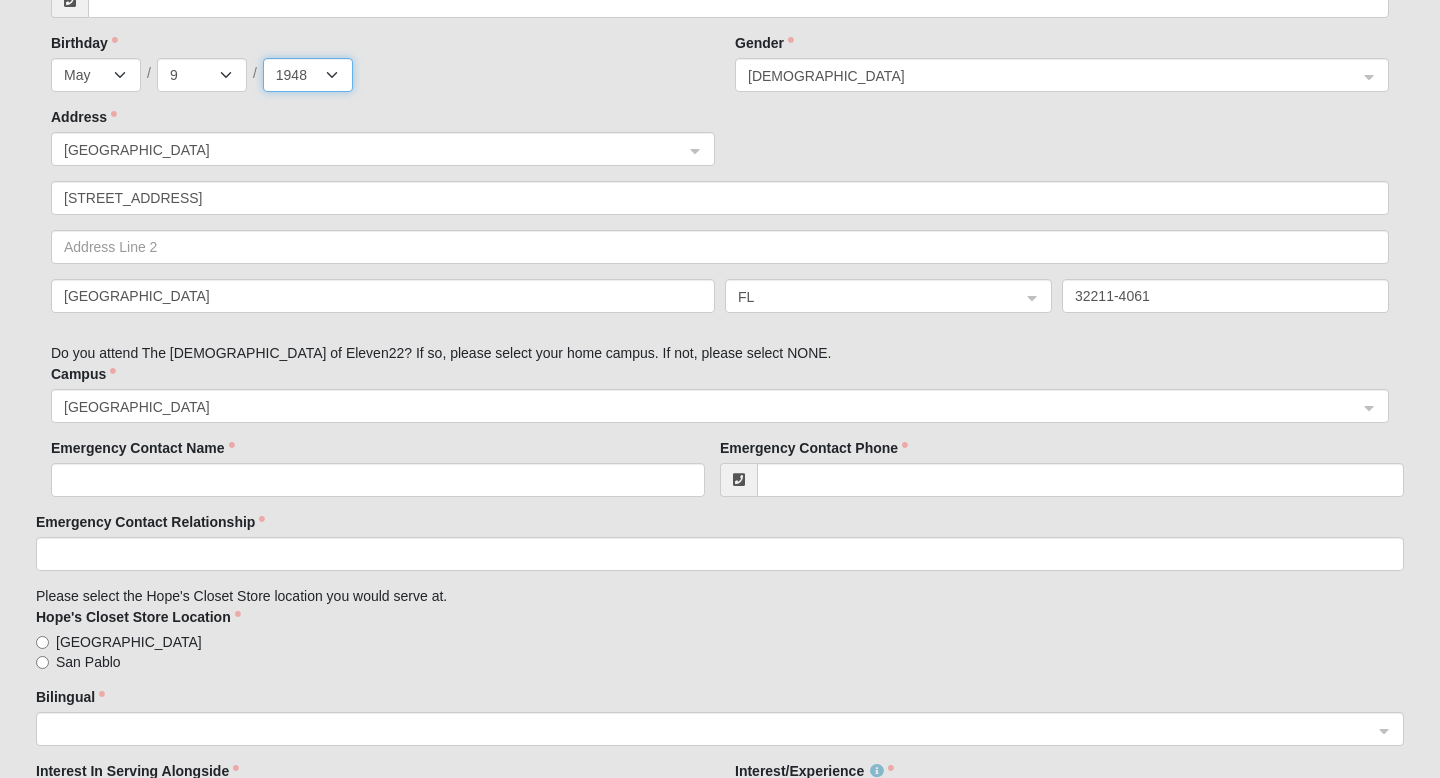 scroll, scrollTop: 855, scrollLeft: 0, axis: vertical 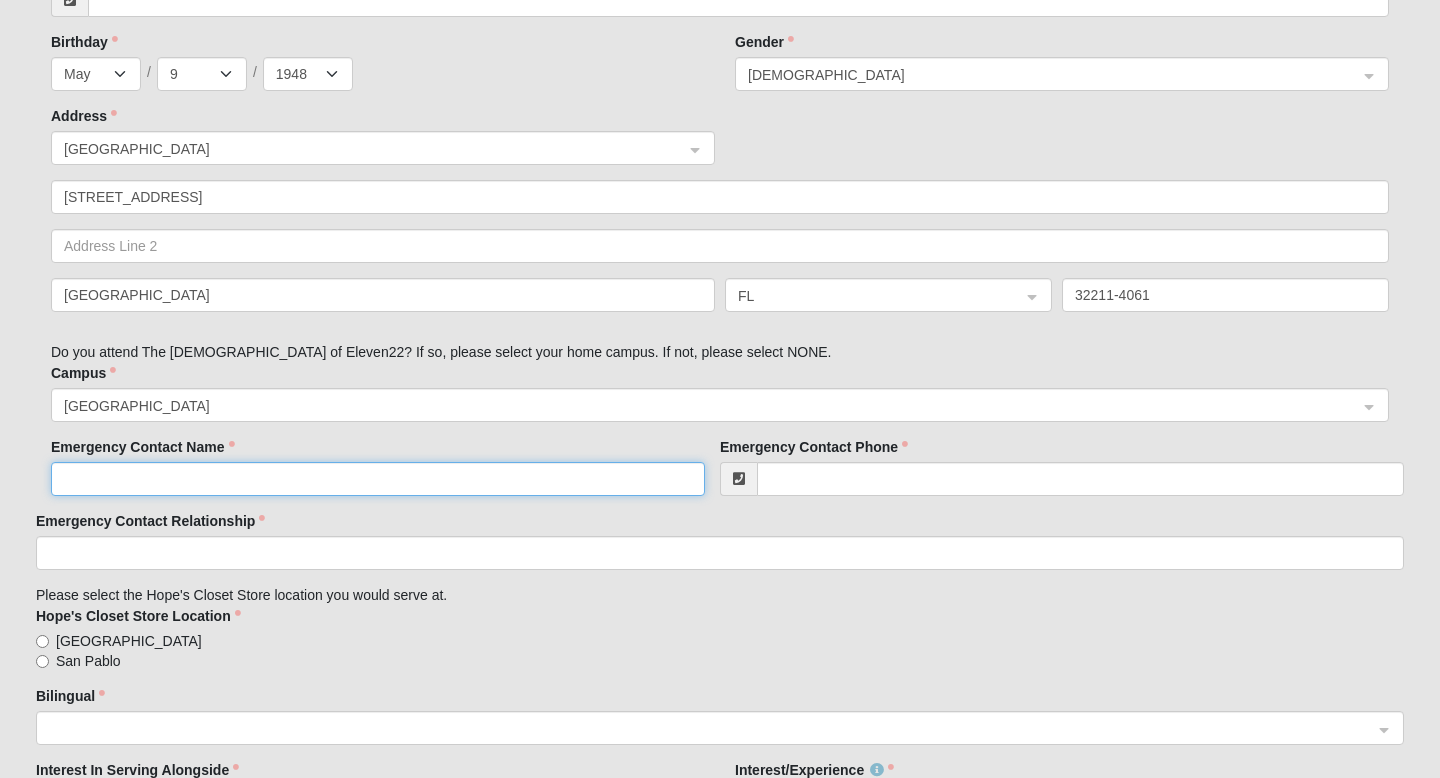 click on "Emergency Contact Name" 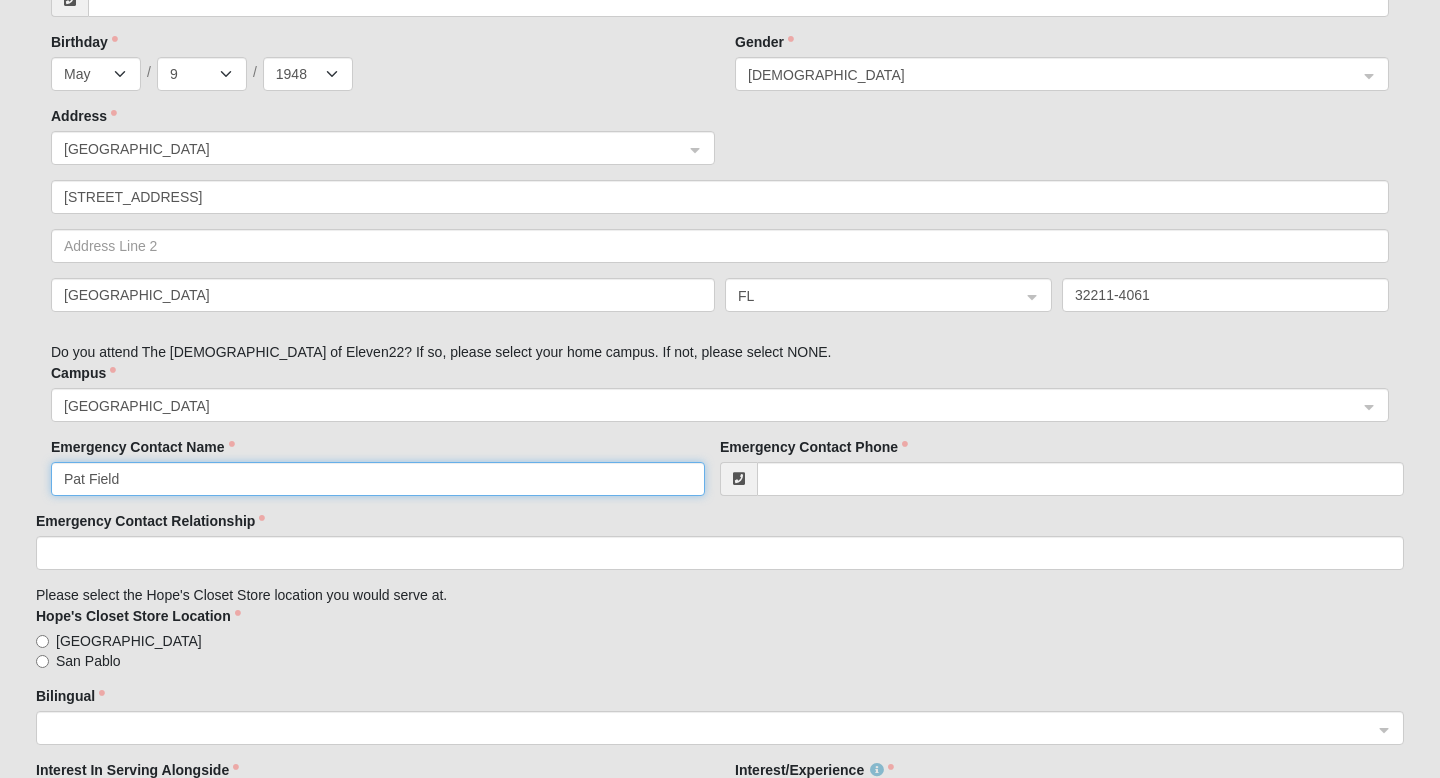 type on "Pat Field" 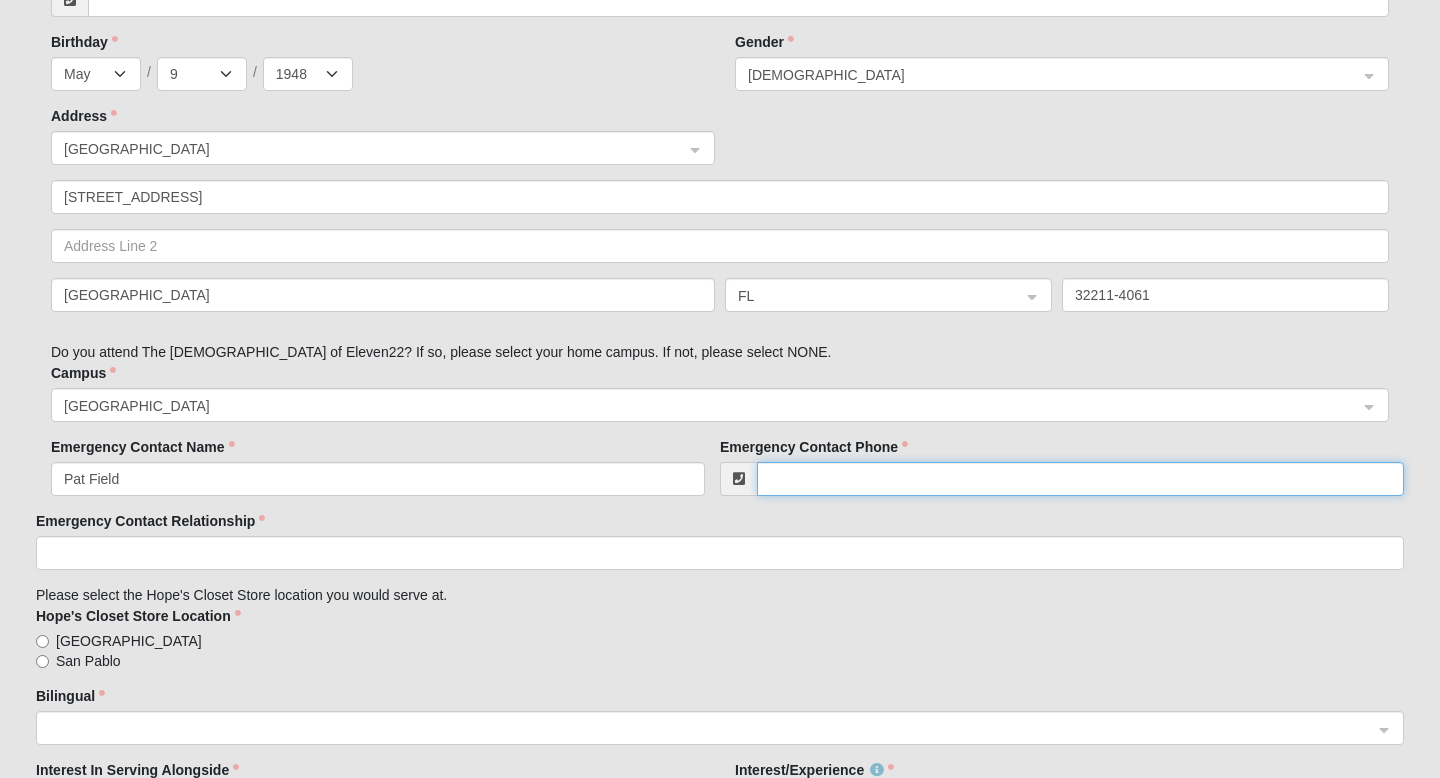 click on "Emergency Contact Phone" at bounding box center (1080, 479) 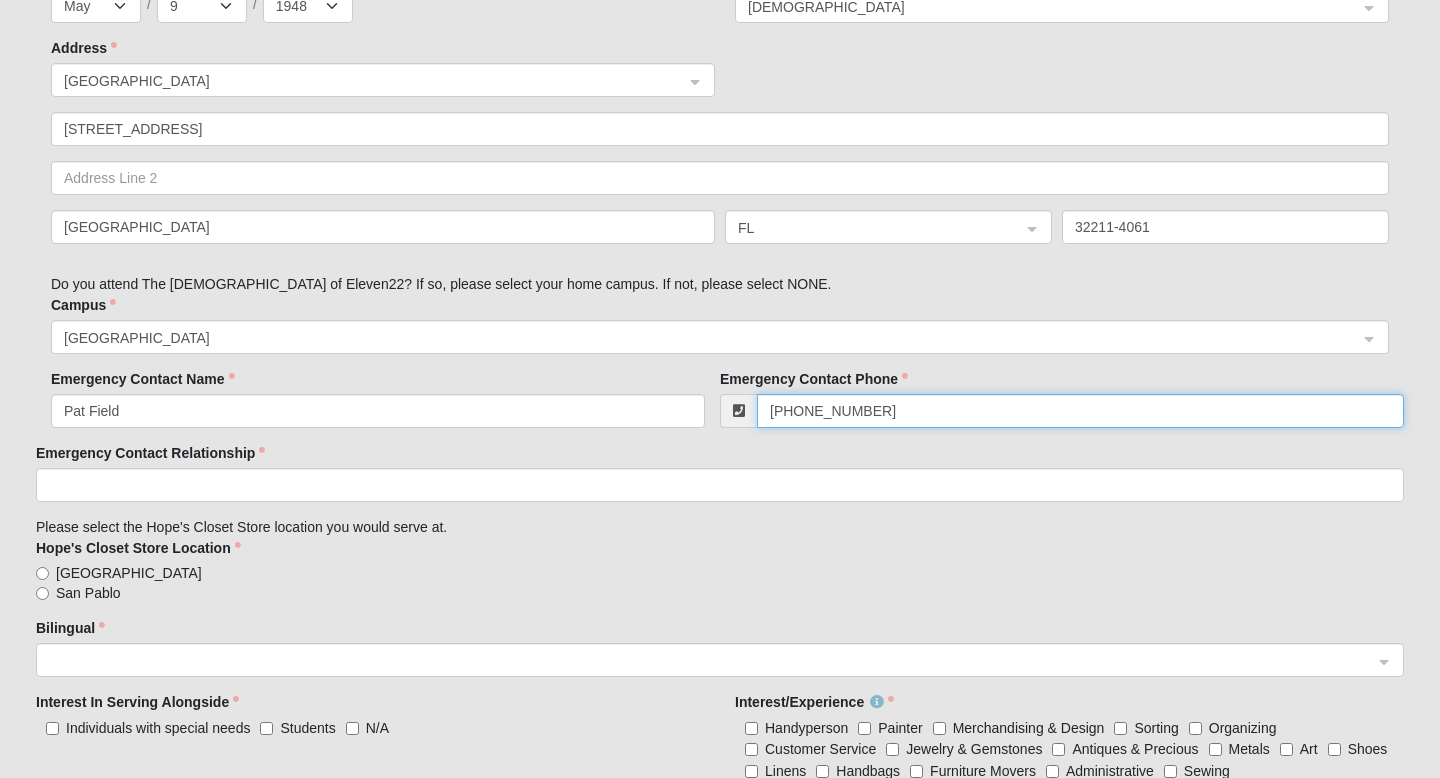 scroll, scrollTop: 924, scrollLeft: 0, axis: vertical 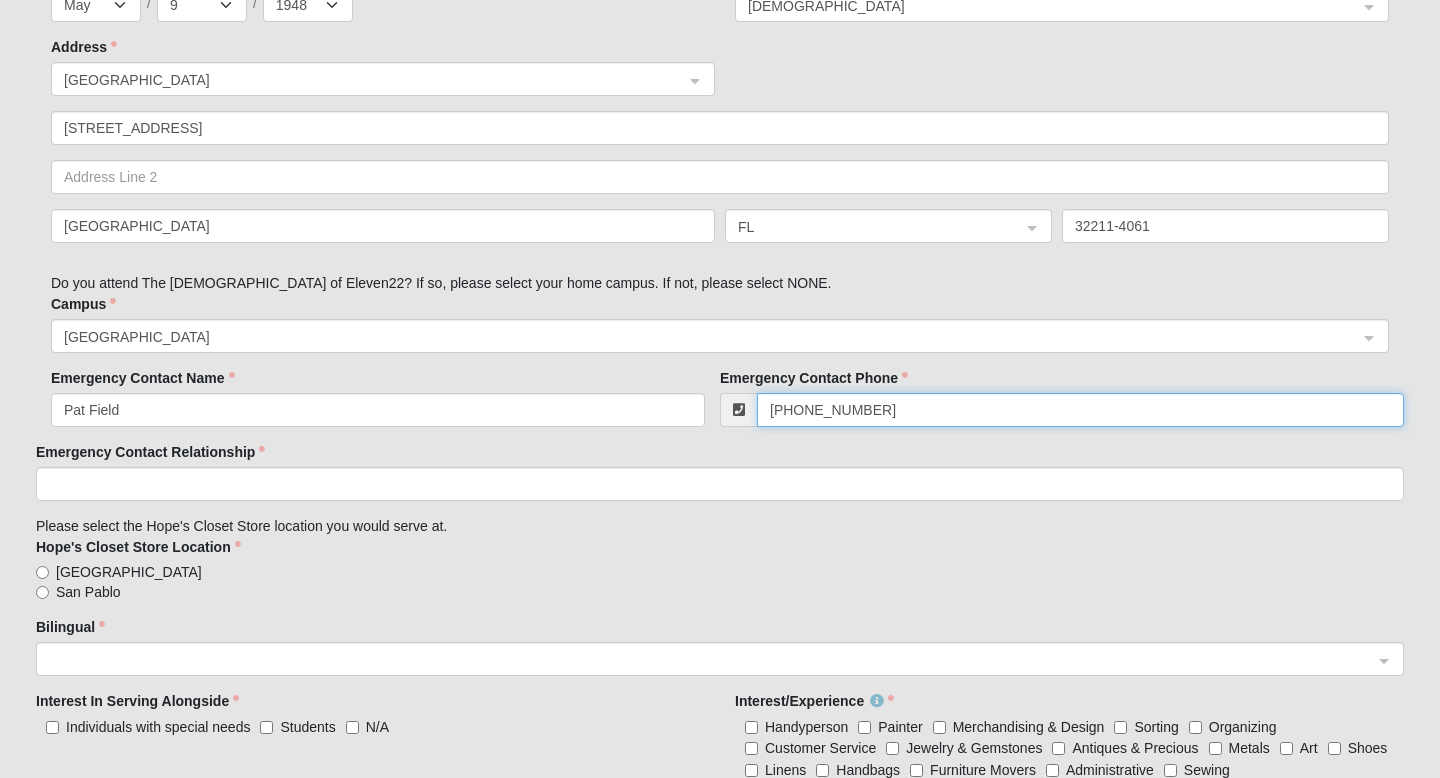 type on "[PHONE_NUMBER]" 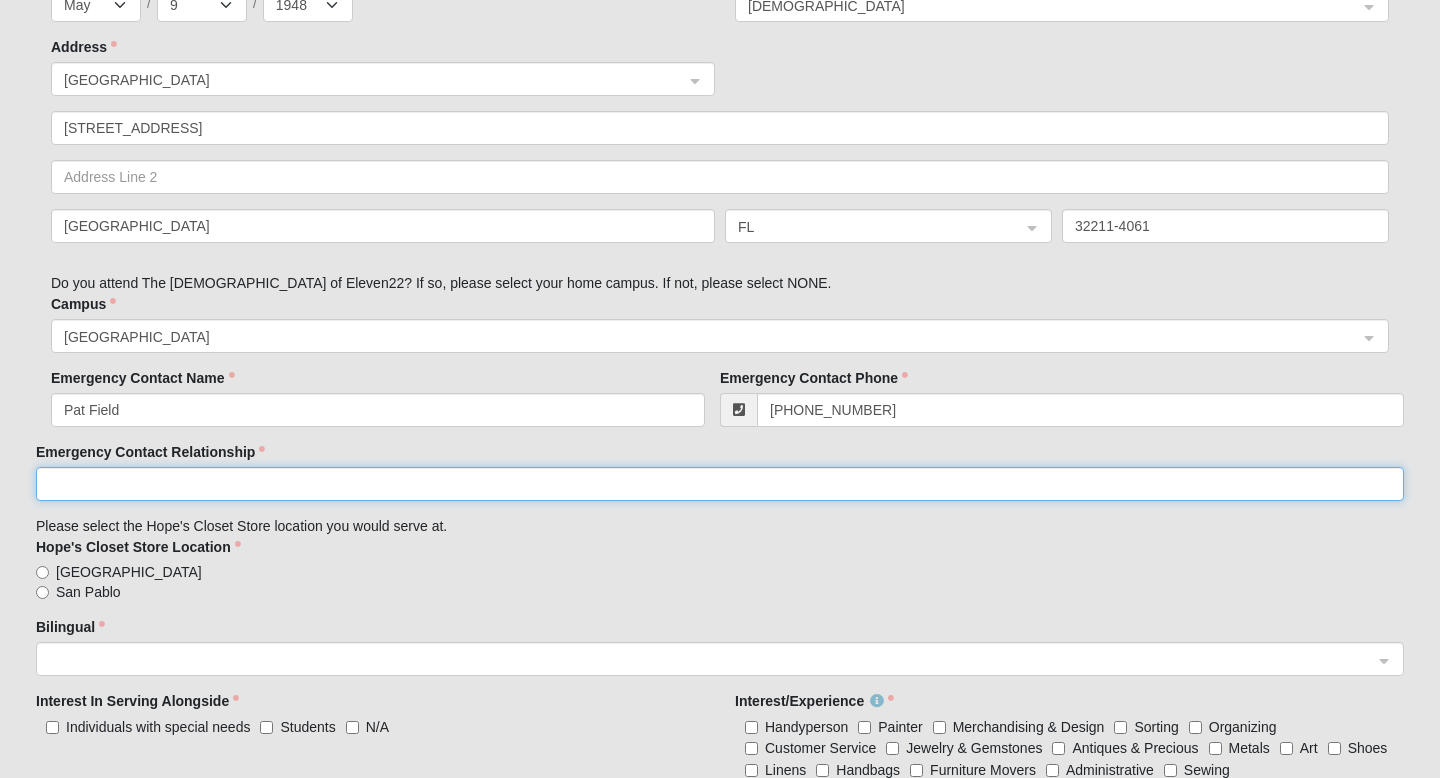 click on "Emergency Contact Relationship" 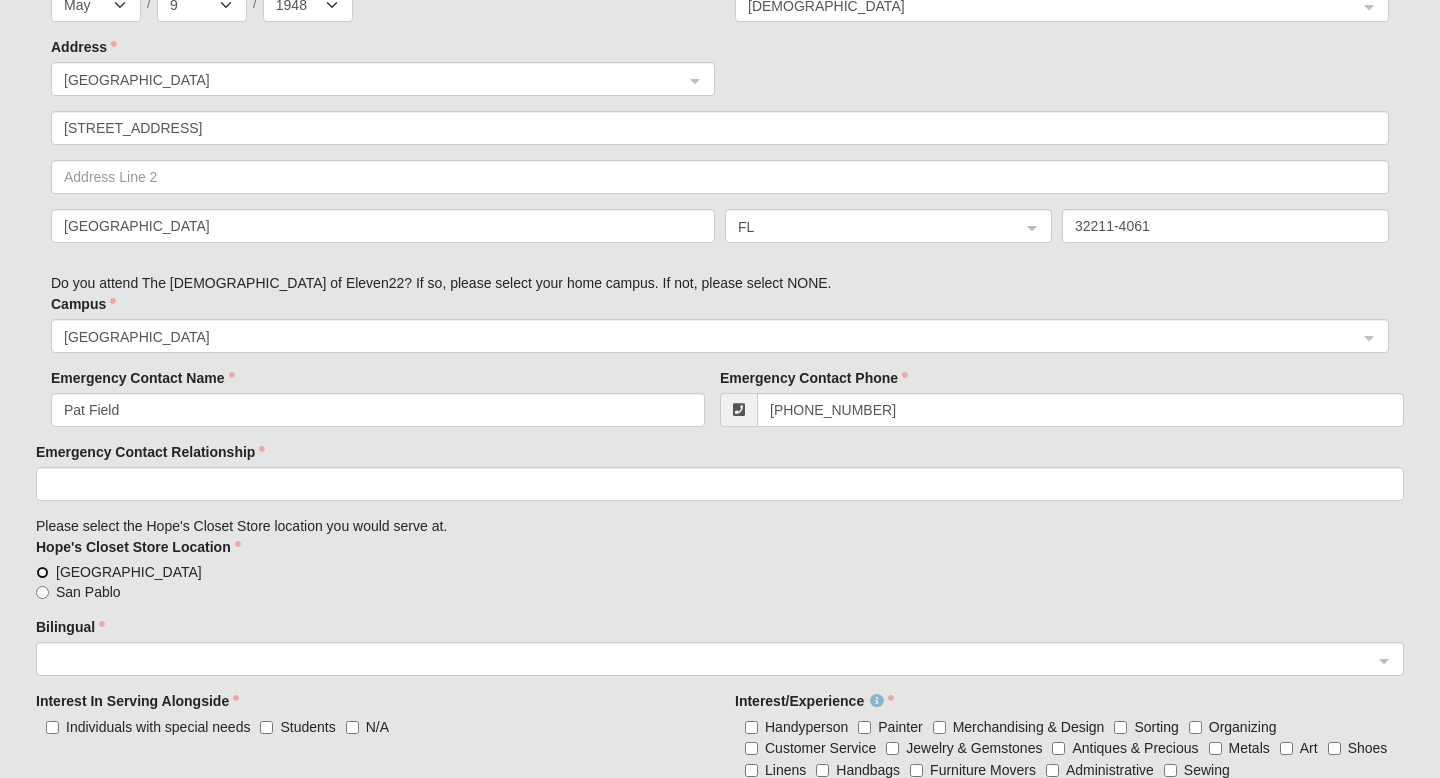 click on "[GEOGRAPHIC_DATA]" at bounding box center (42, 572) 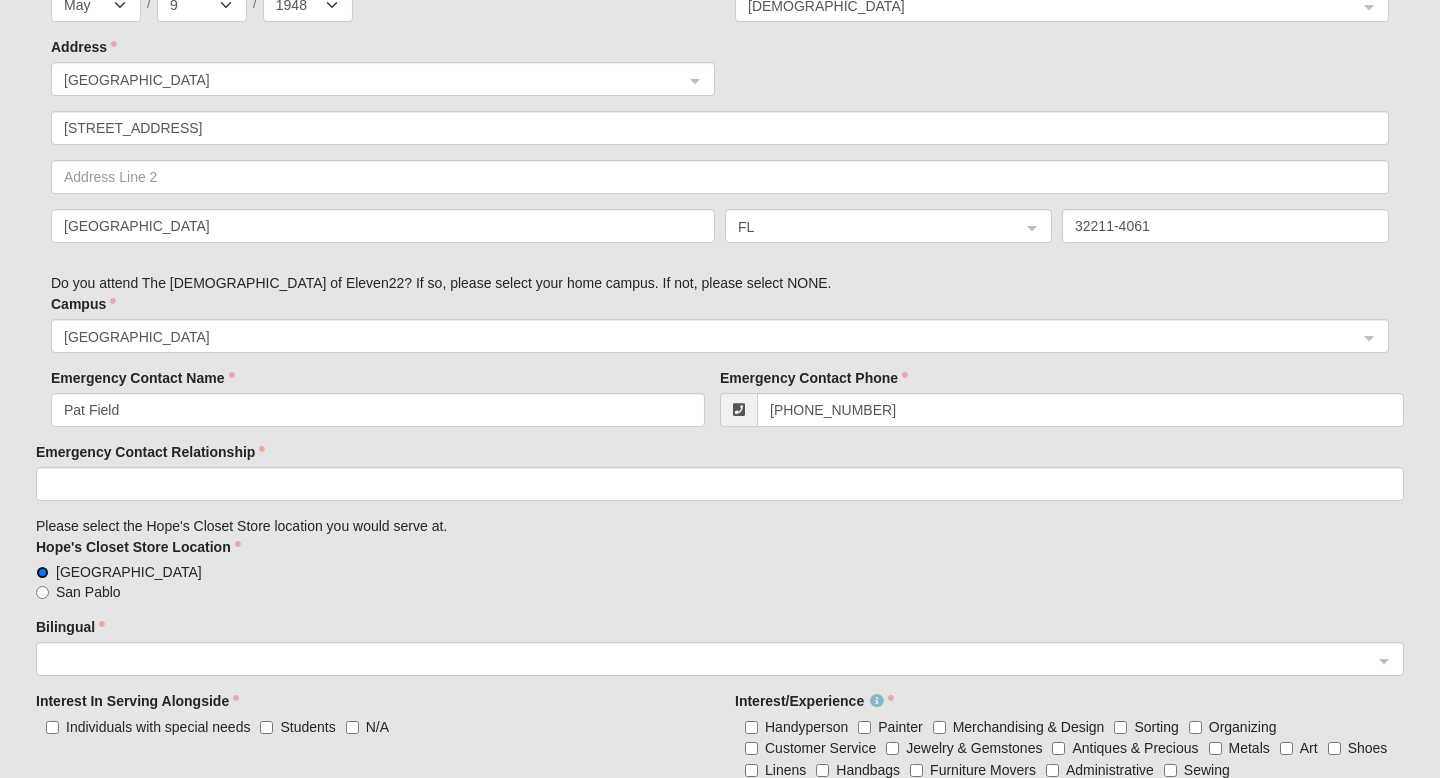 click 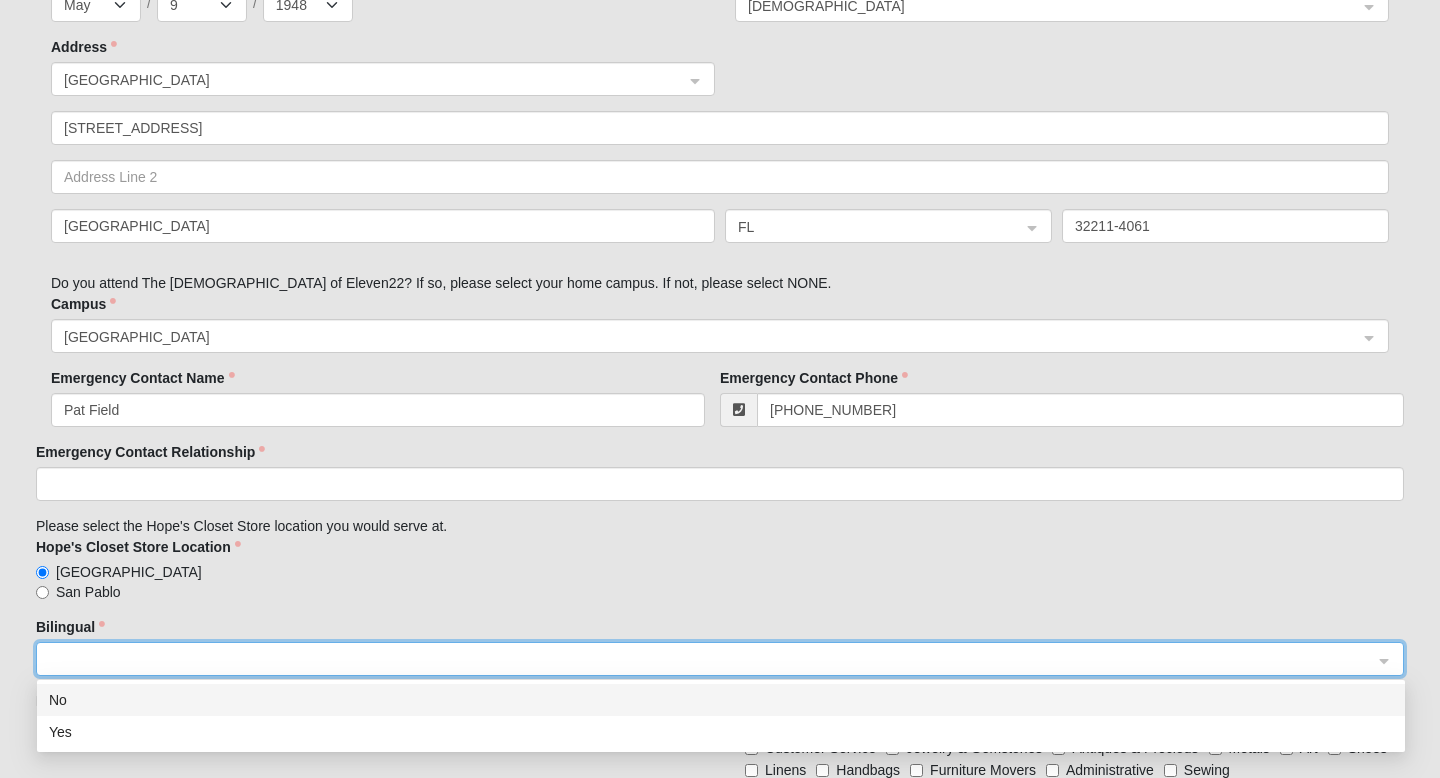 click on "No" at bounding box center (721, 700) 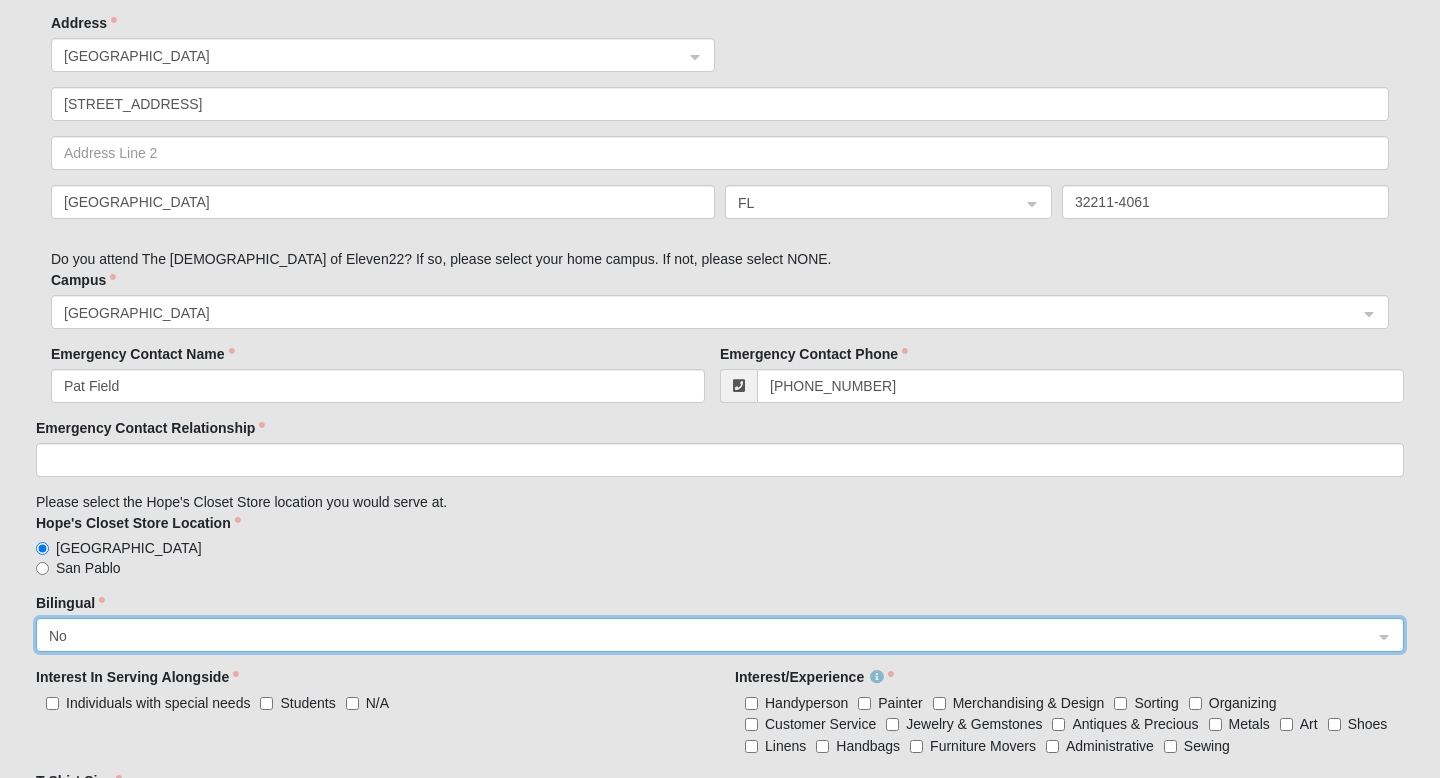 scroll, scrollTop: 950, scrollLeft: 0, axis: vertical 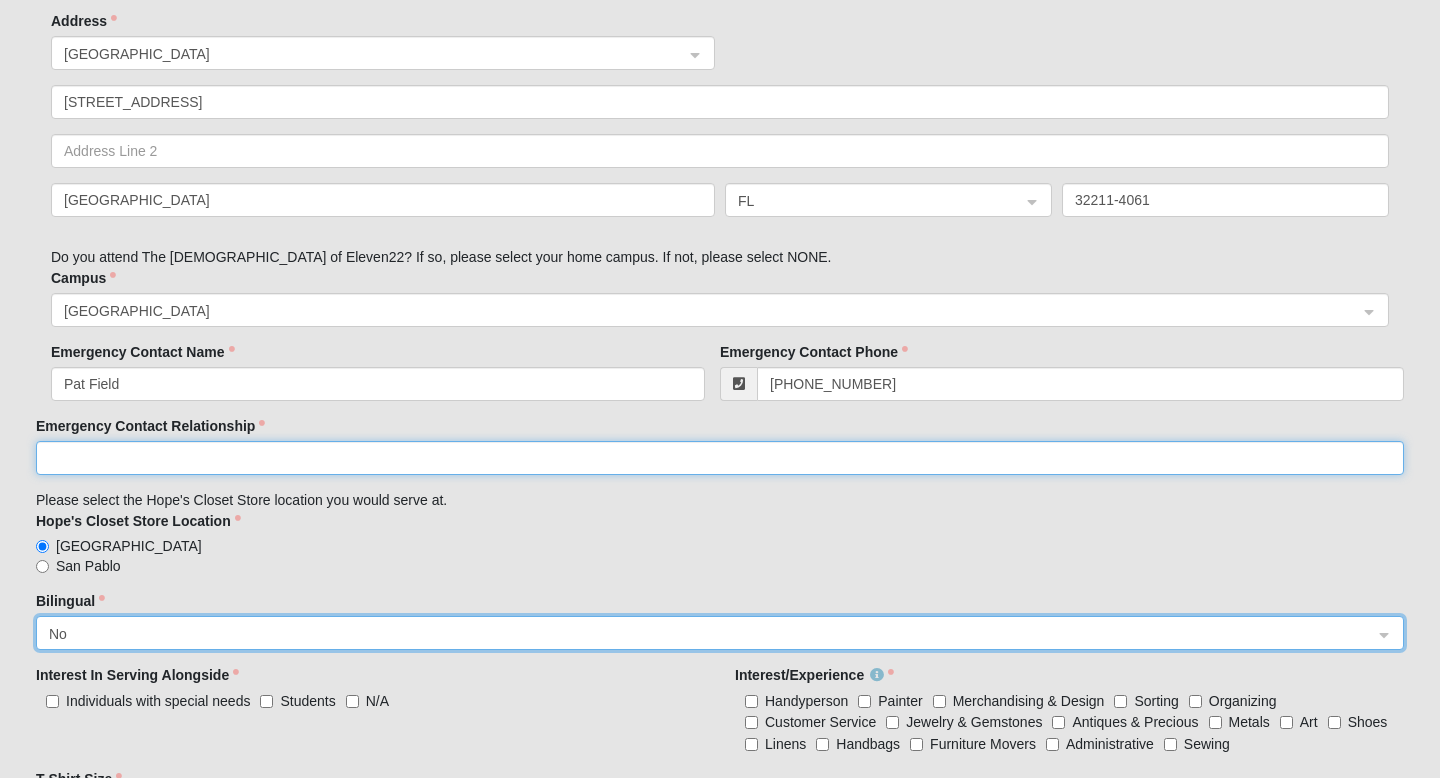 click on "Emergency Contact Relationship" 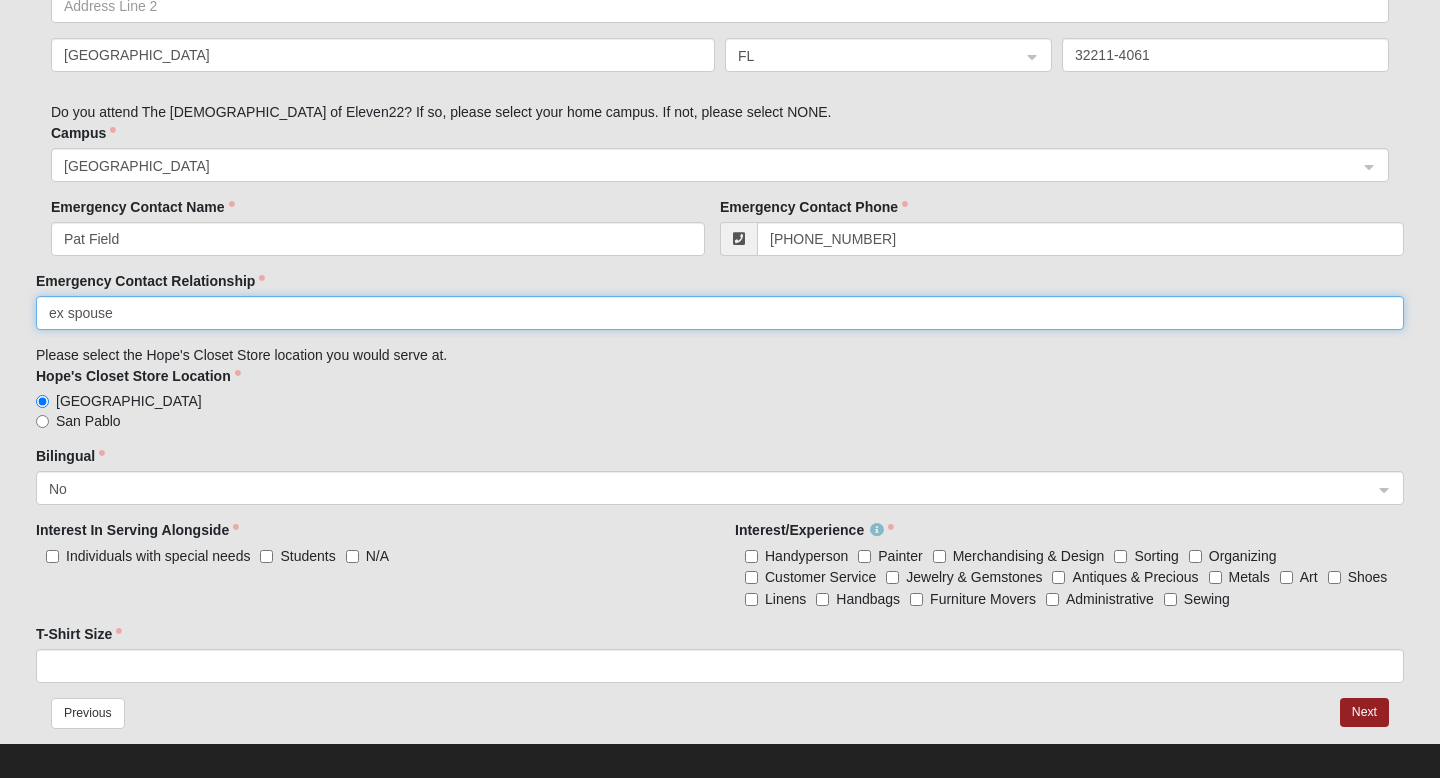 scroll, scrollTop: 1112, scrollLeft: 0, axis: vertical 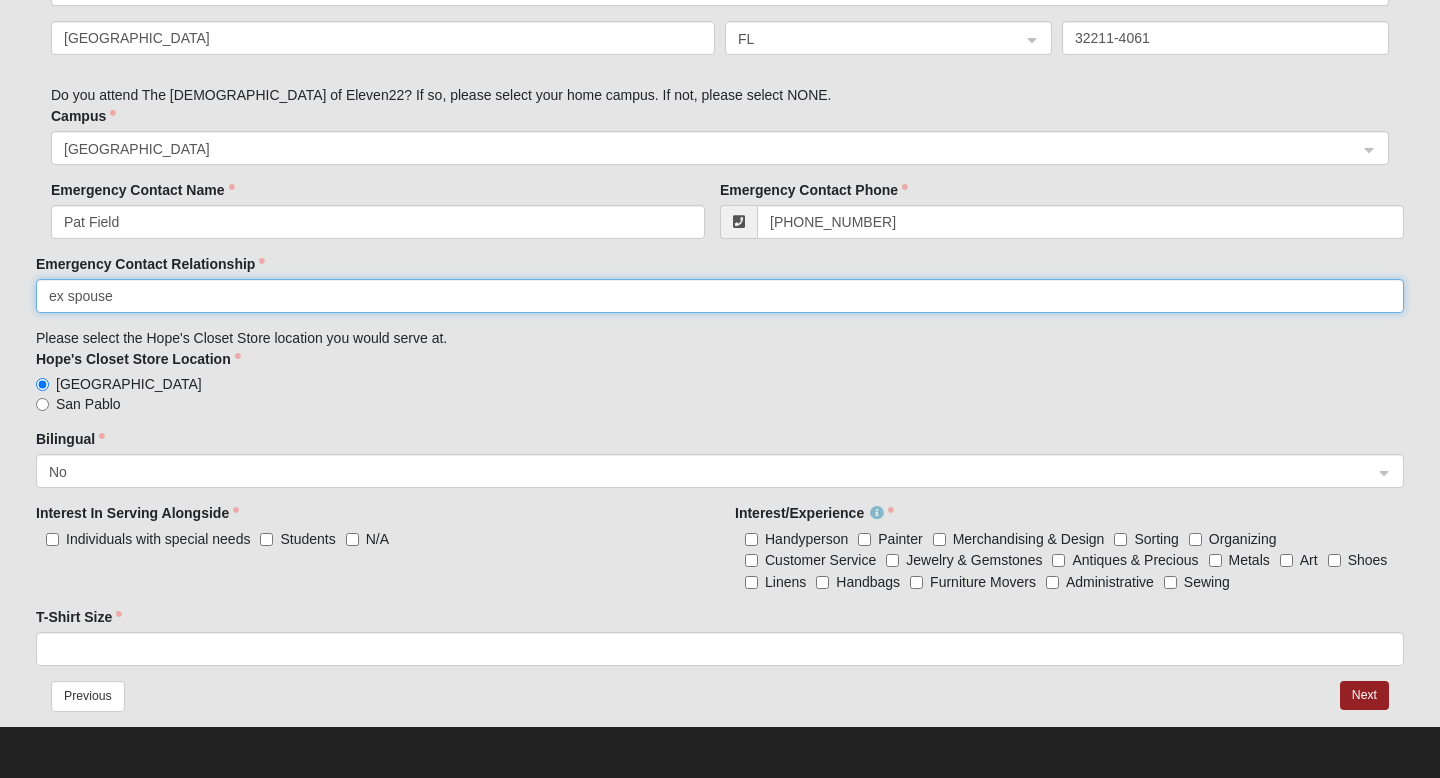 type on "ex spouse" 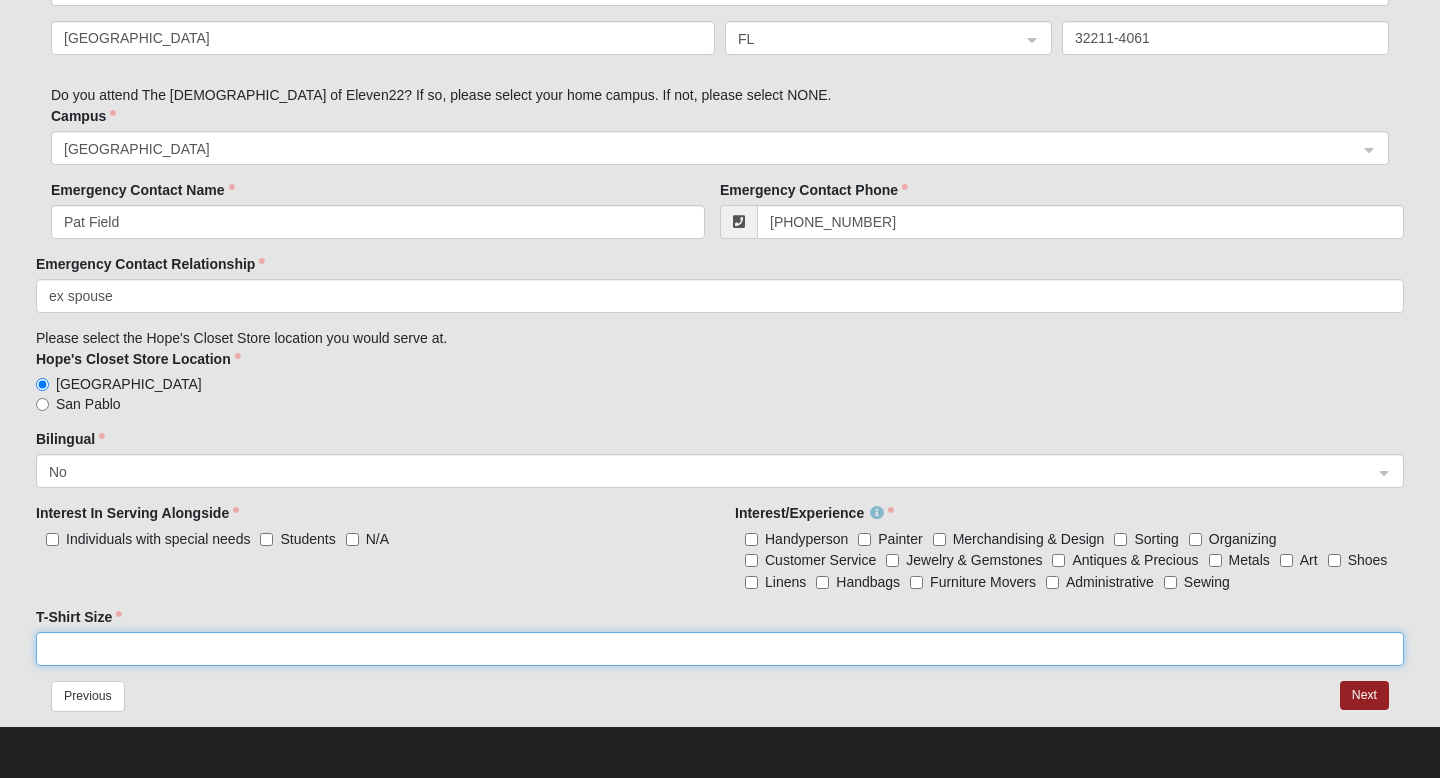 click on "T-Shirt Size" 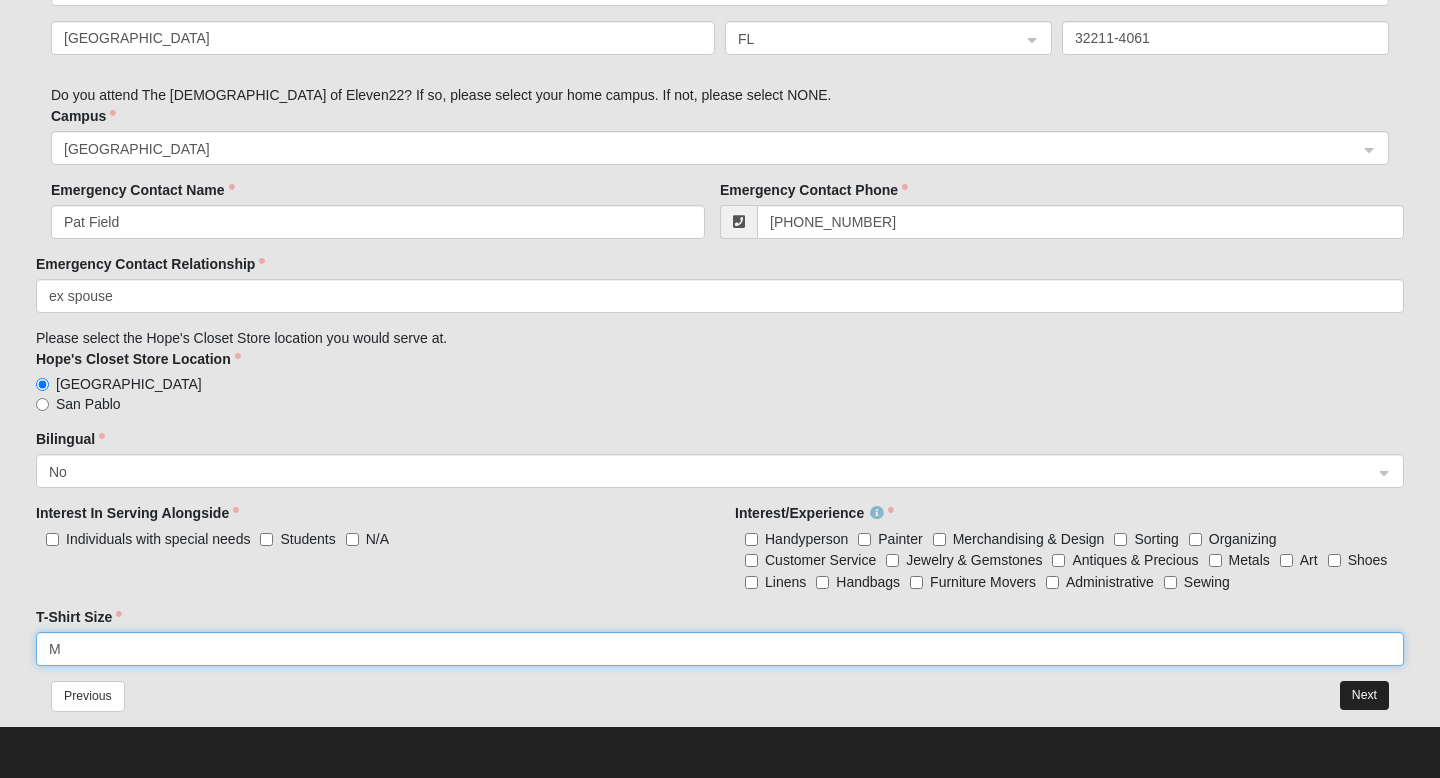 type on "M" 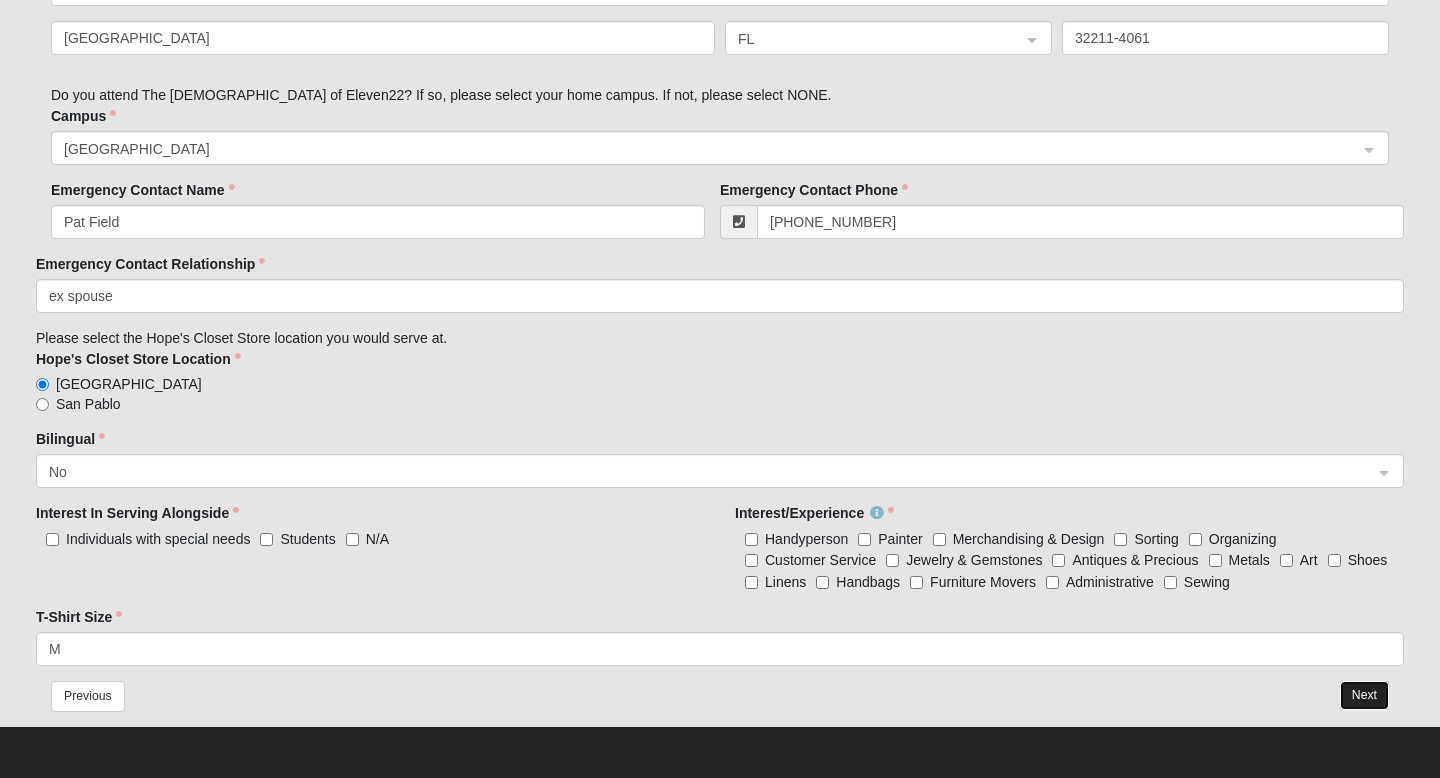 click on "Next" at bounding box center (1364, 695) 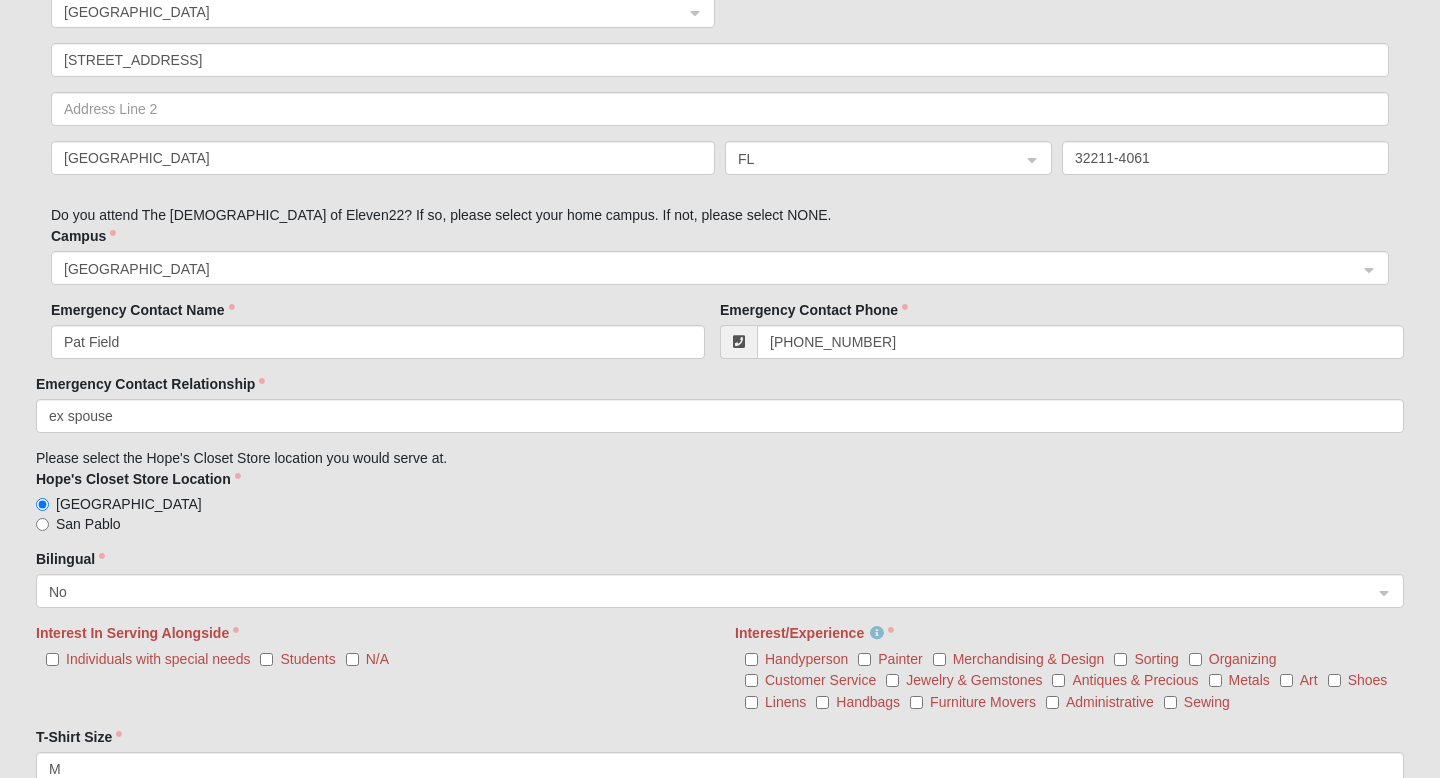 scroll, scrollTop: 1232, scrollLeft: 0, axis: vertical 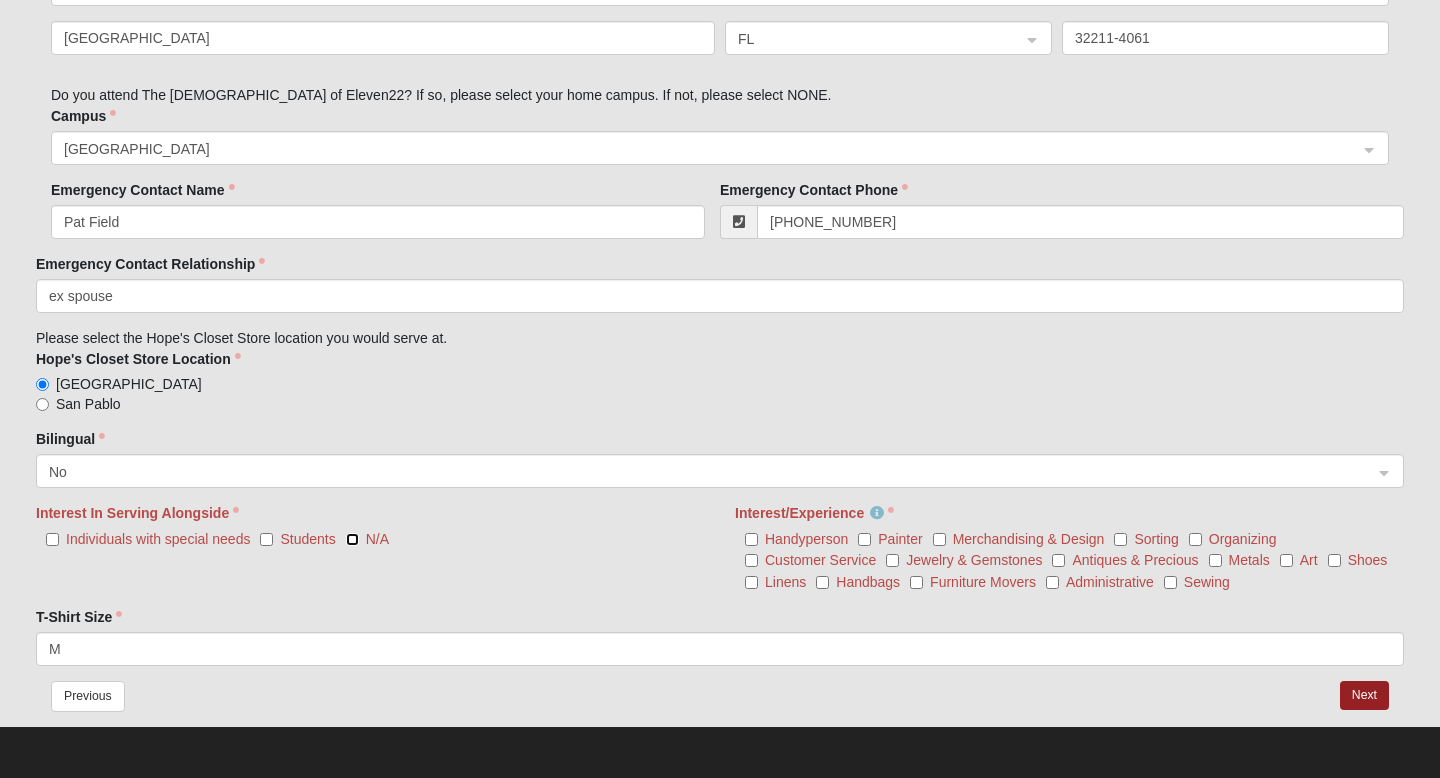 click on "N/A" at bounding box center [352, 539] 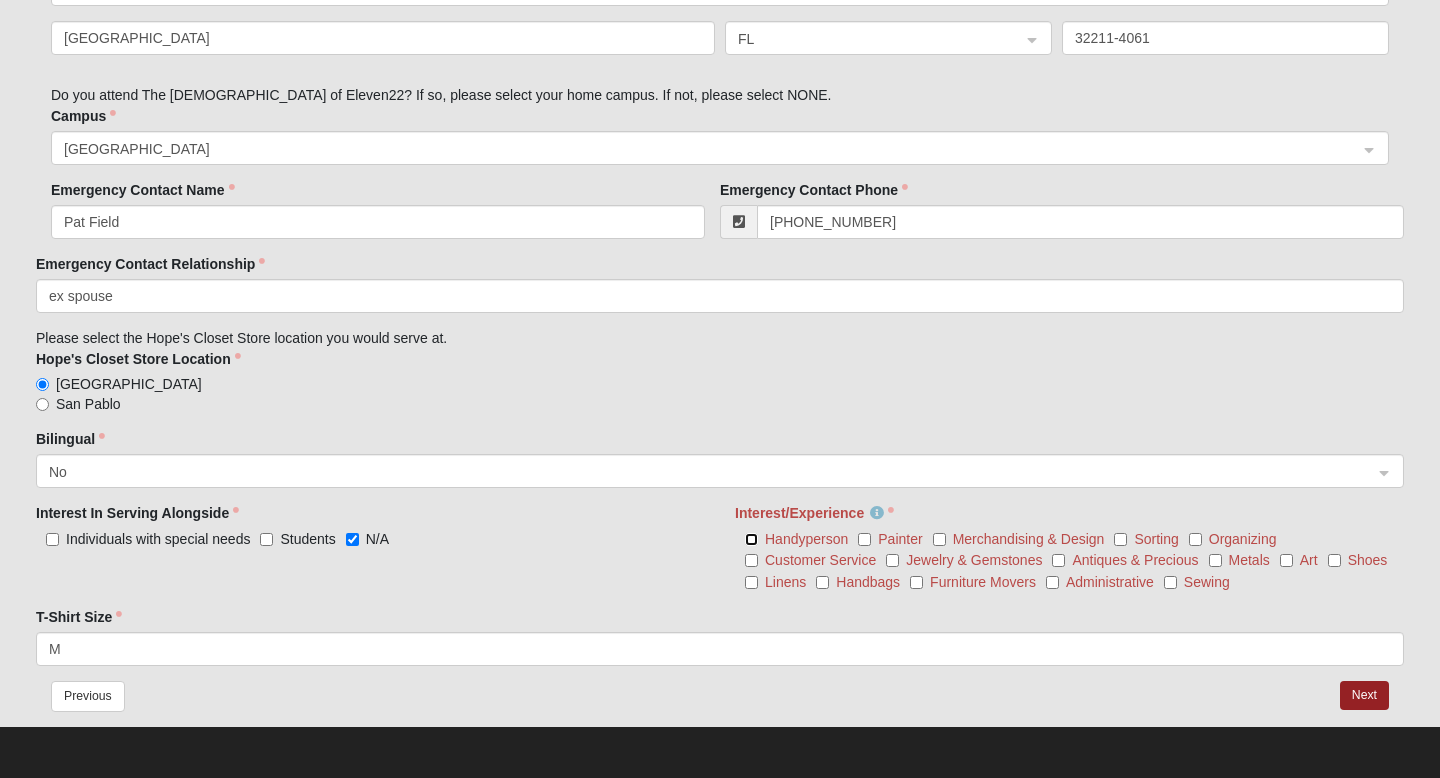 click on "Handyperson" at bounding box center (751, 539) 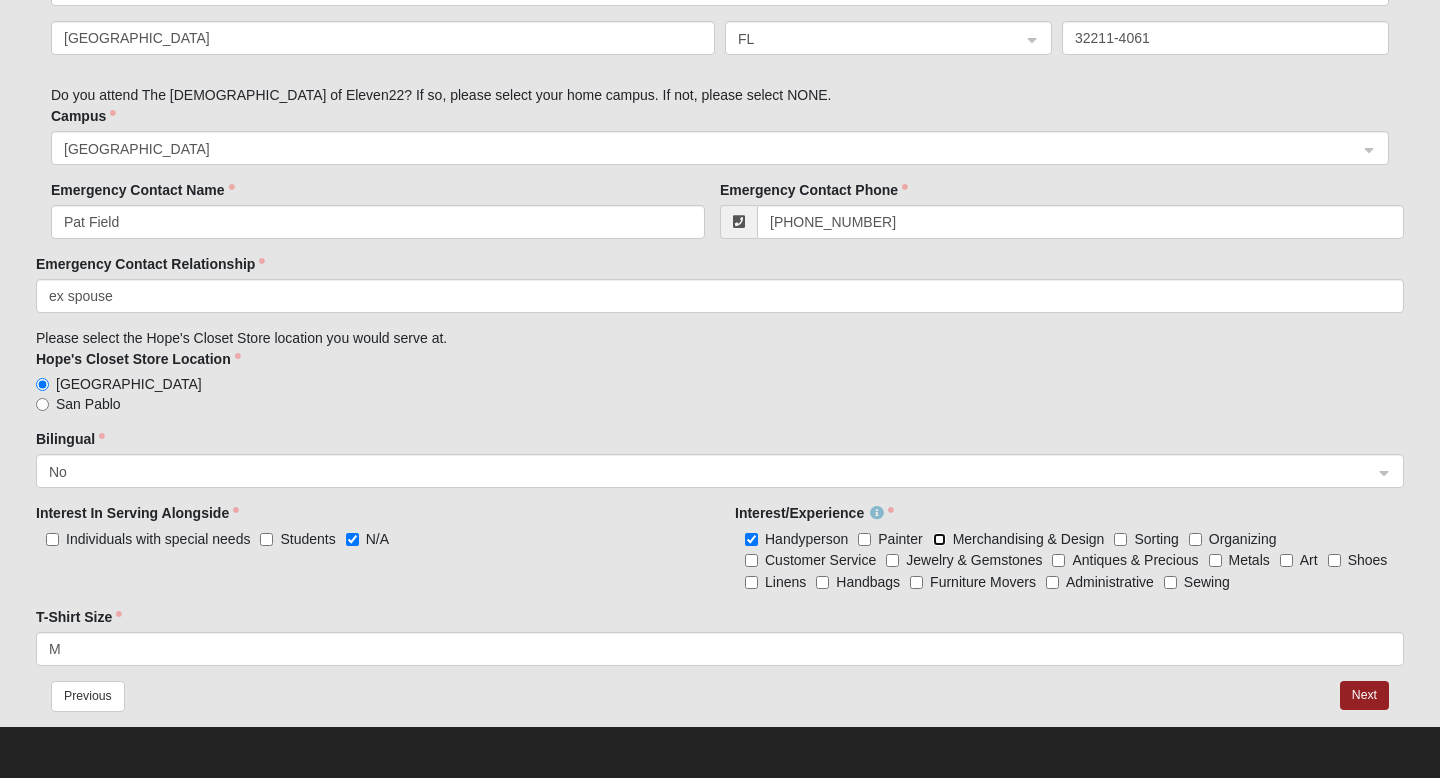 click on "Merchandising & Design" at bounding box center [939, 539] 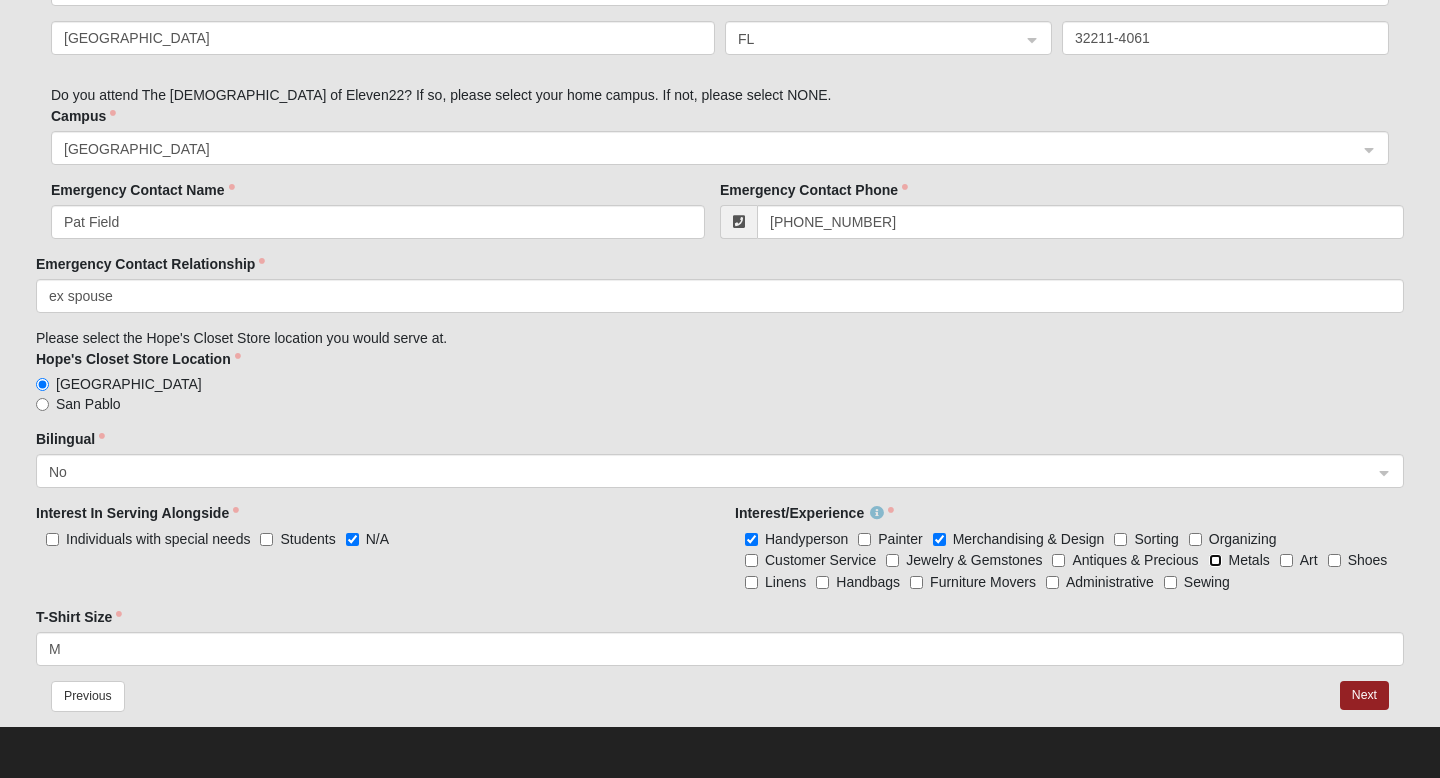click on "Metals" at bounding box center (1215, 560) 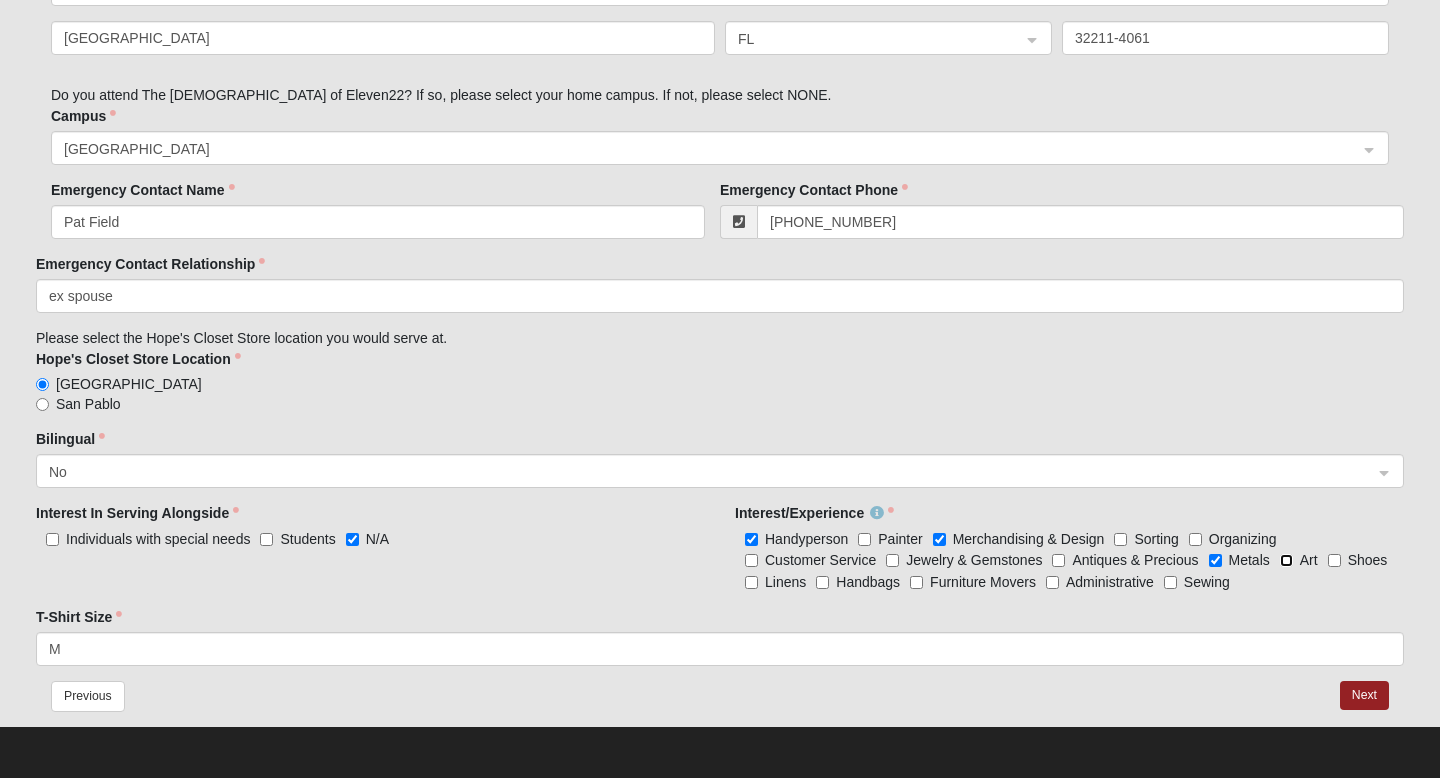 click on "Art" at bounding box center (1286, 560) 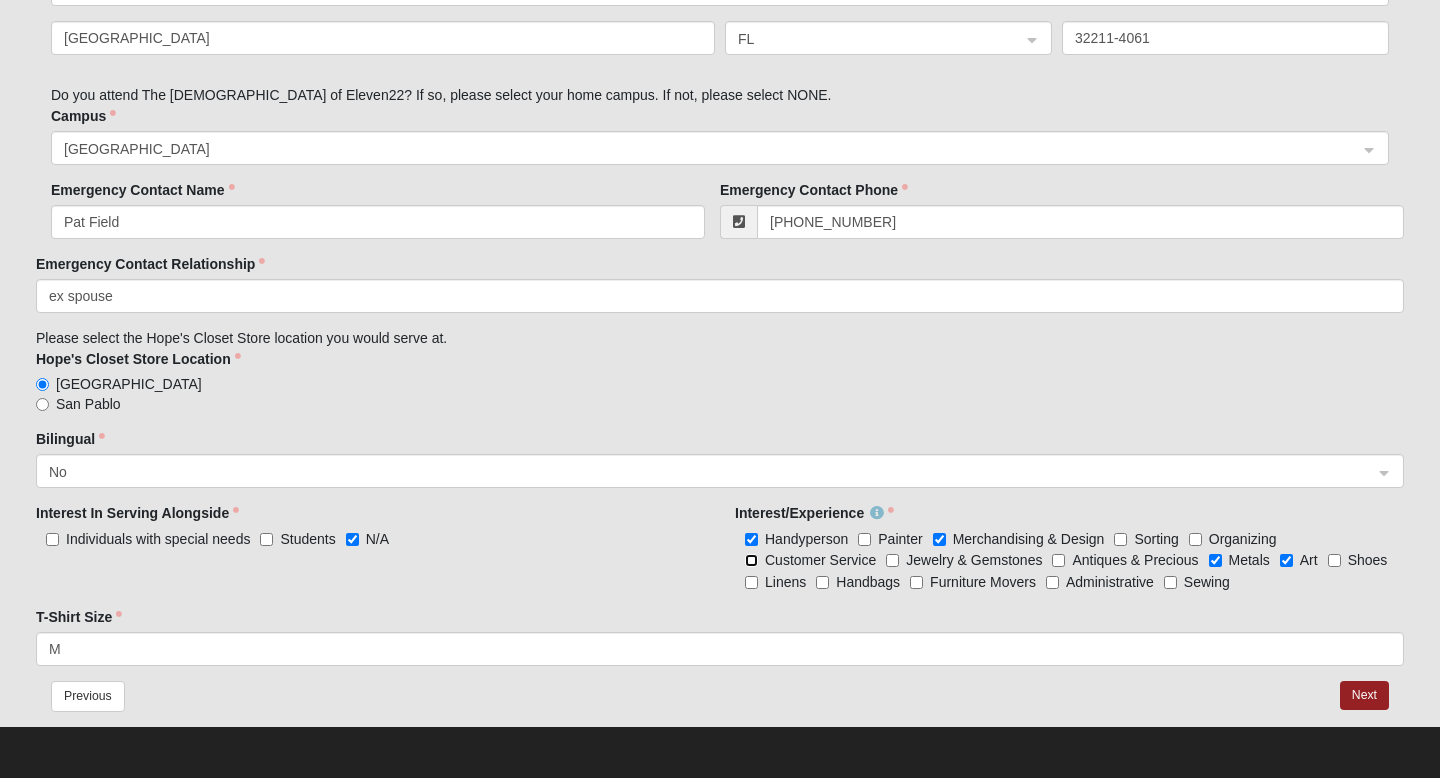 click on "Customer Service" at bounding box center [751, 560] 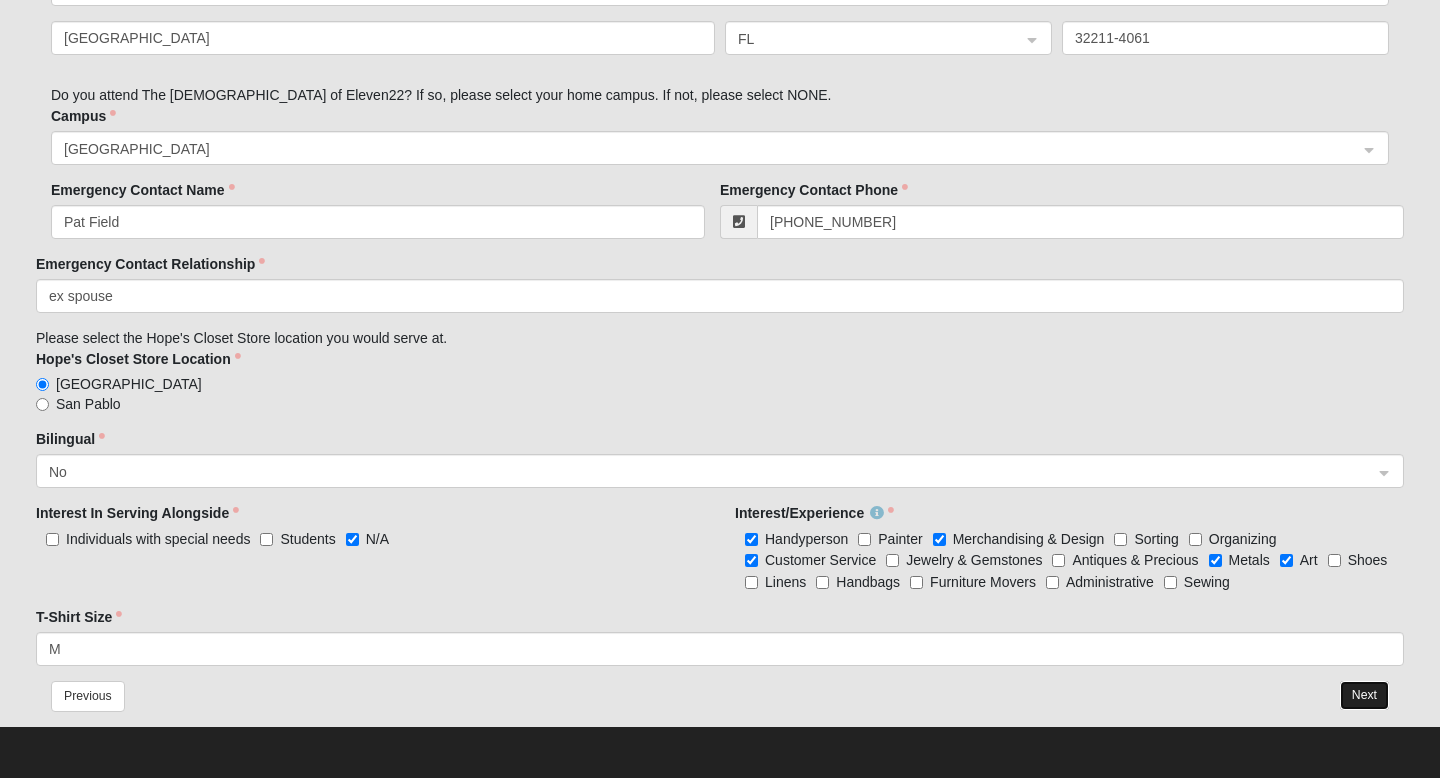 click on "Next" at bounding box center [1364, 695] 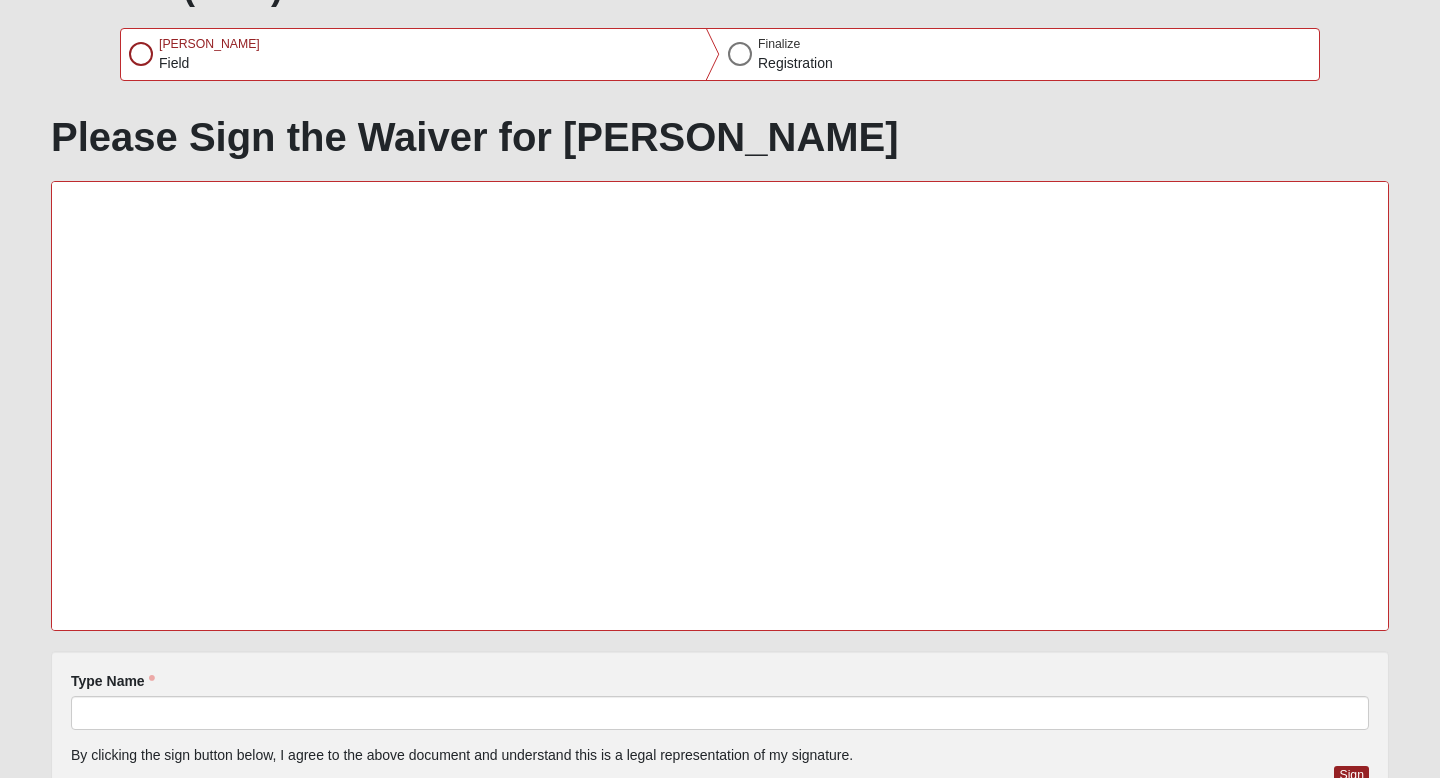 scroll, scrollTop: 36, scrollLeft: 0, axis: vertical 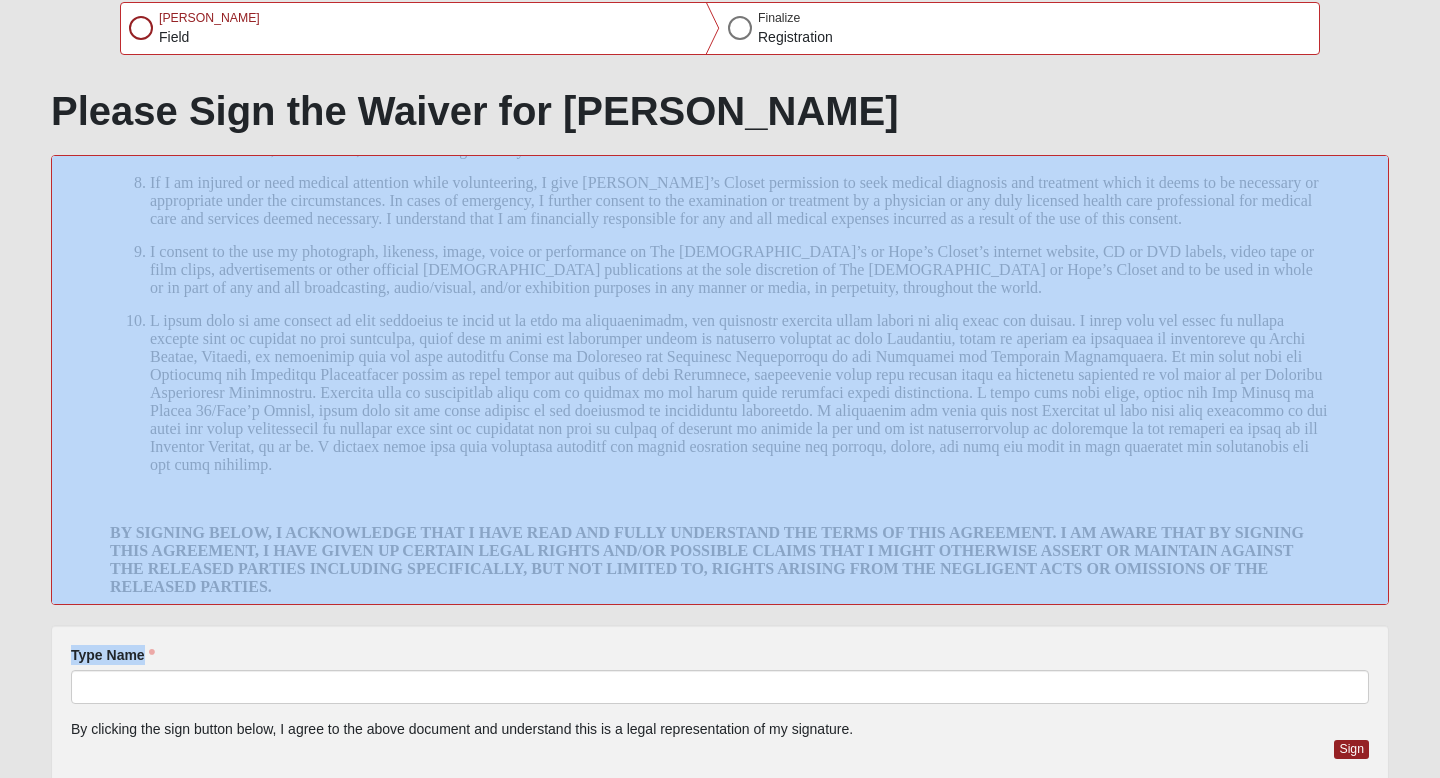 drag, startPoint x: 1318, startPoint y: -232, endPoint x: 1274, endPoint y: 562, distance: 795.2182 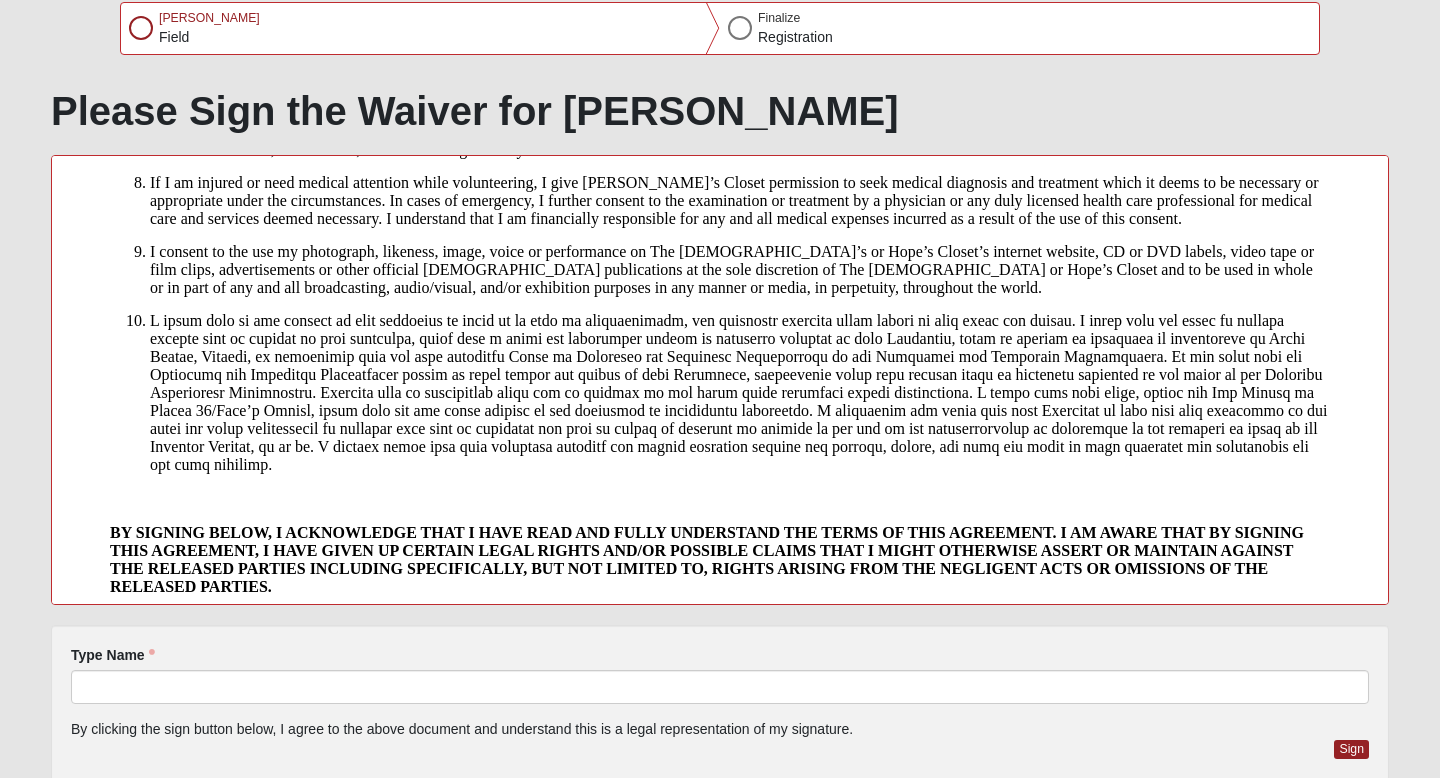 click on "Please print all answers legibly. Do not leave any blanks. If the answer is none, then write "none" in the space provided.
Name of Volunteer
[PERSON_NAME]
Group Organization Name  (if applicable)
Address:
[STREET_ADDRESS]
Email Address
[EMAIL_ADDRESS][DOMAIN_NAME] (M)" at bounding box center [720, -96] 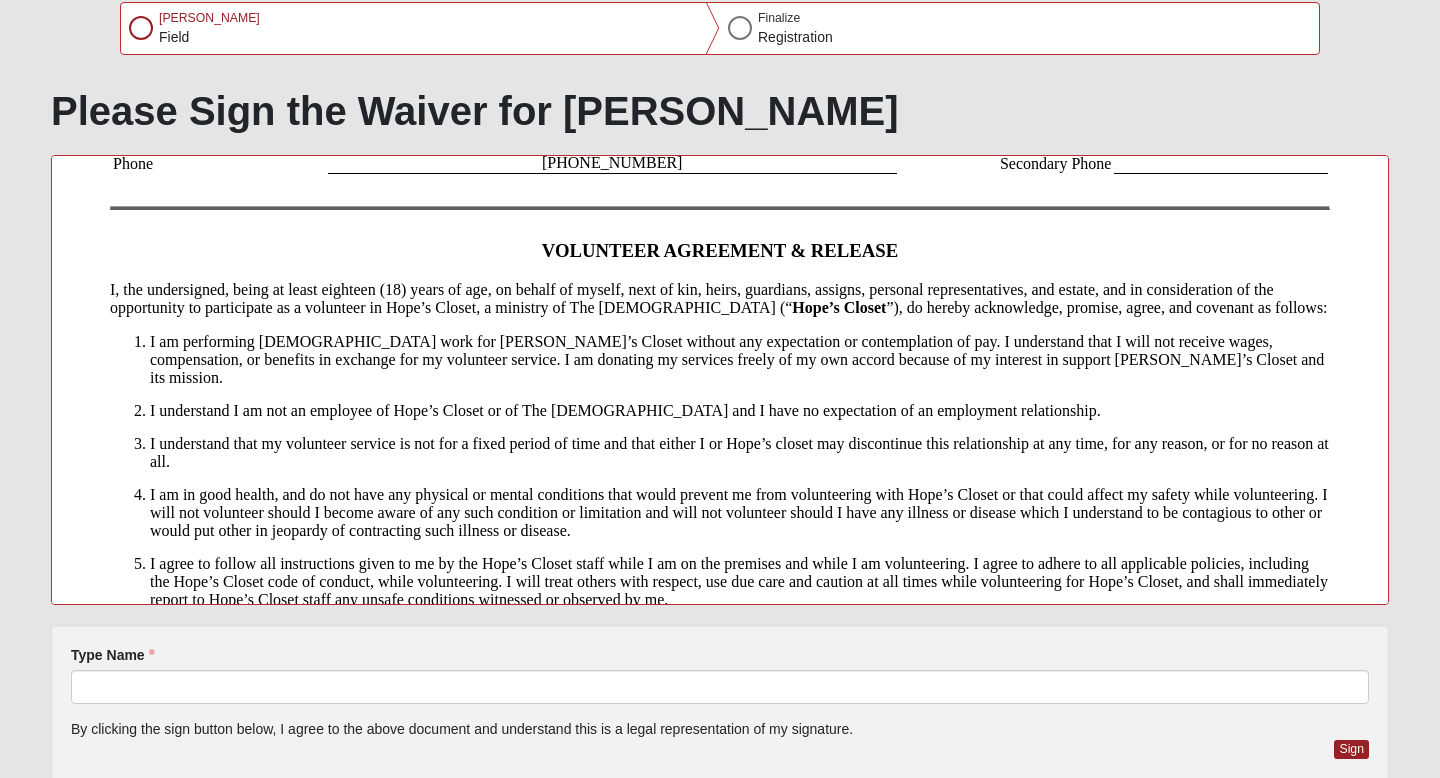 scroll, scrollTop: 468, scrollLeft: 0, axis: vertical 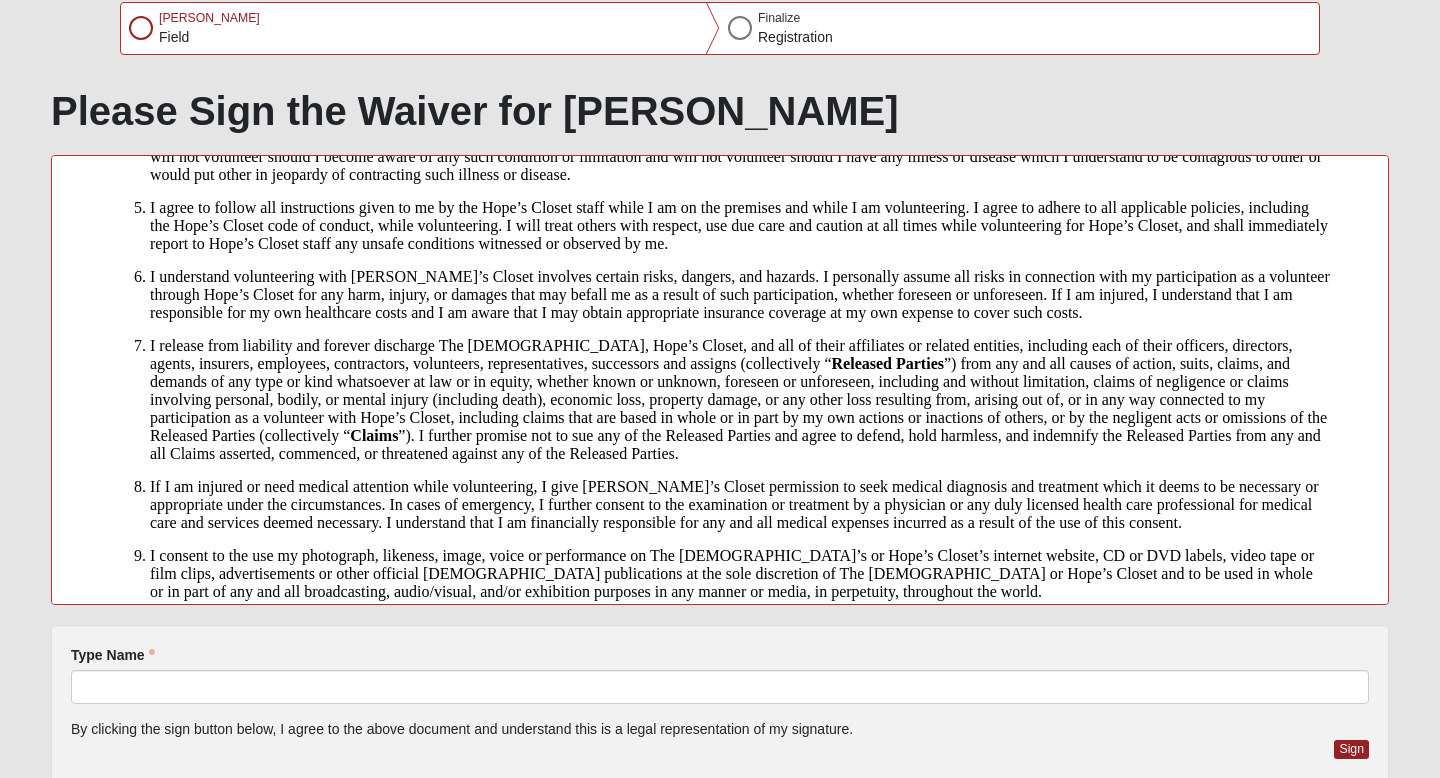 click on "The Church of Eleven22 & Hope's Closet Thrift
Volunteer Agreement & Release
Please print all answers legibly. Do not leave any blanks. If the answer is none, then write "none" in the space provided.
Name of Volunteer
[PERSON_NAME]
Group Organization Name  (if applicable)
Address:
[STREET_ADDRESS]" 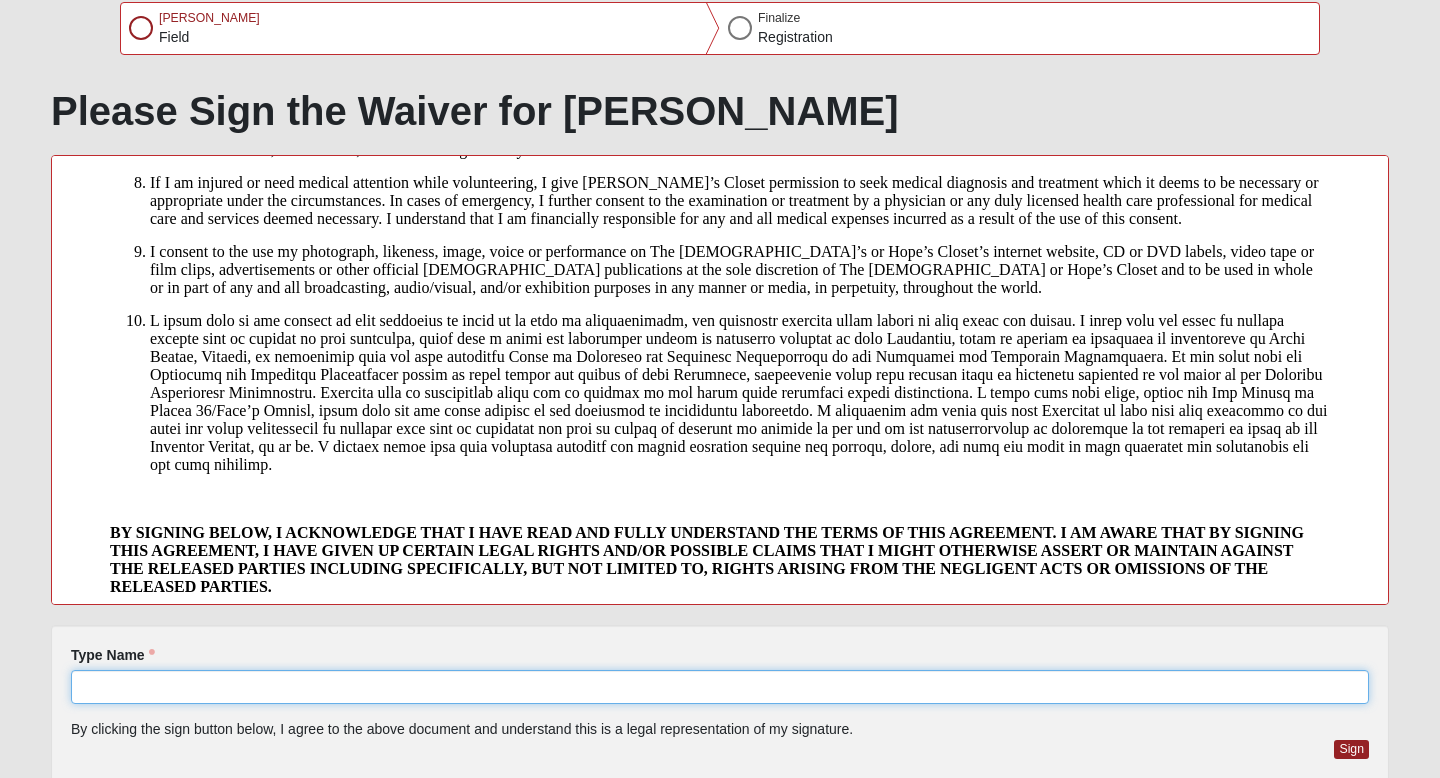 click on "Type Name" 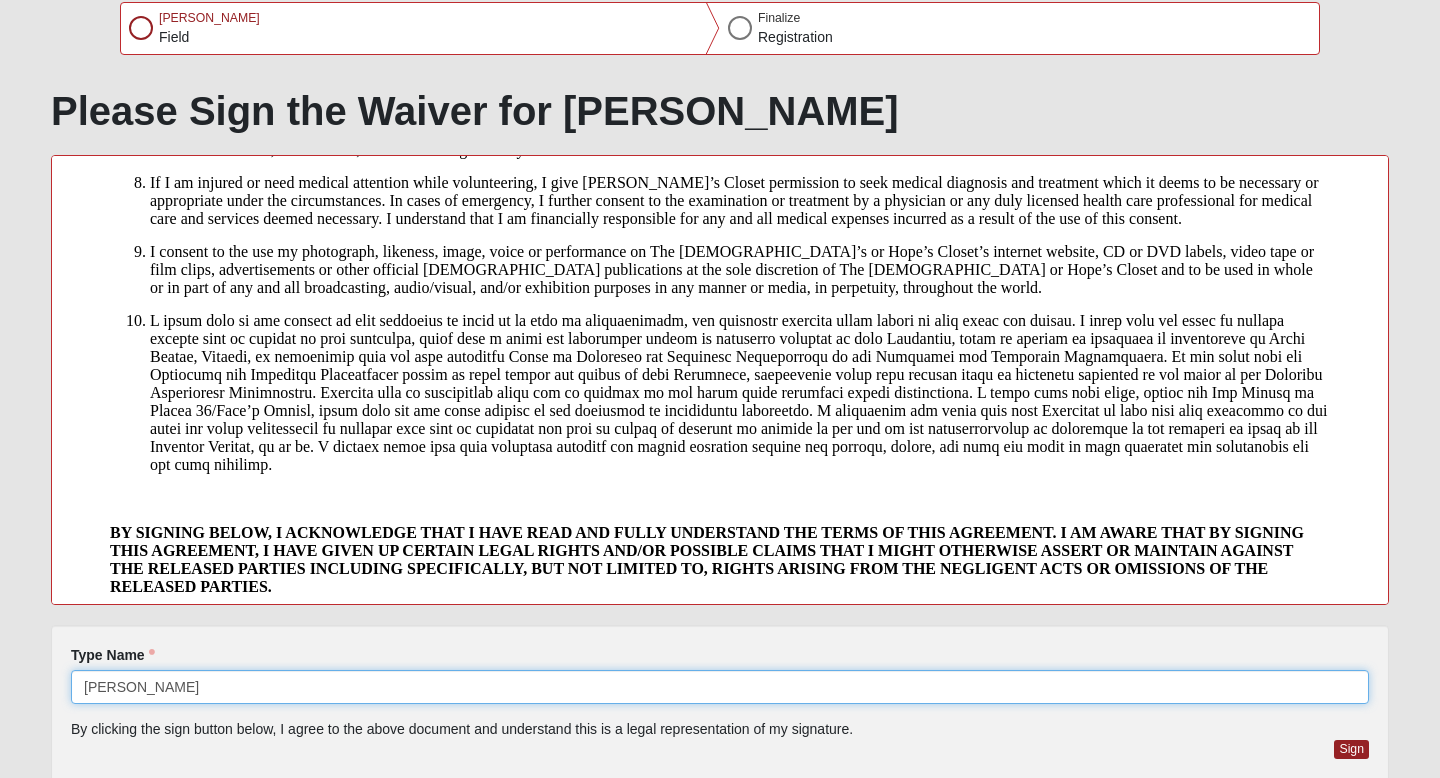 type on "[PERSON_NAME]" 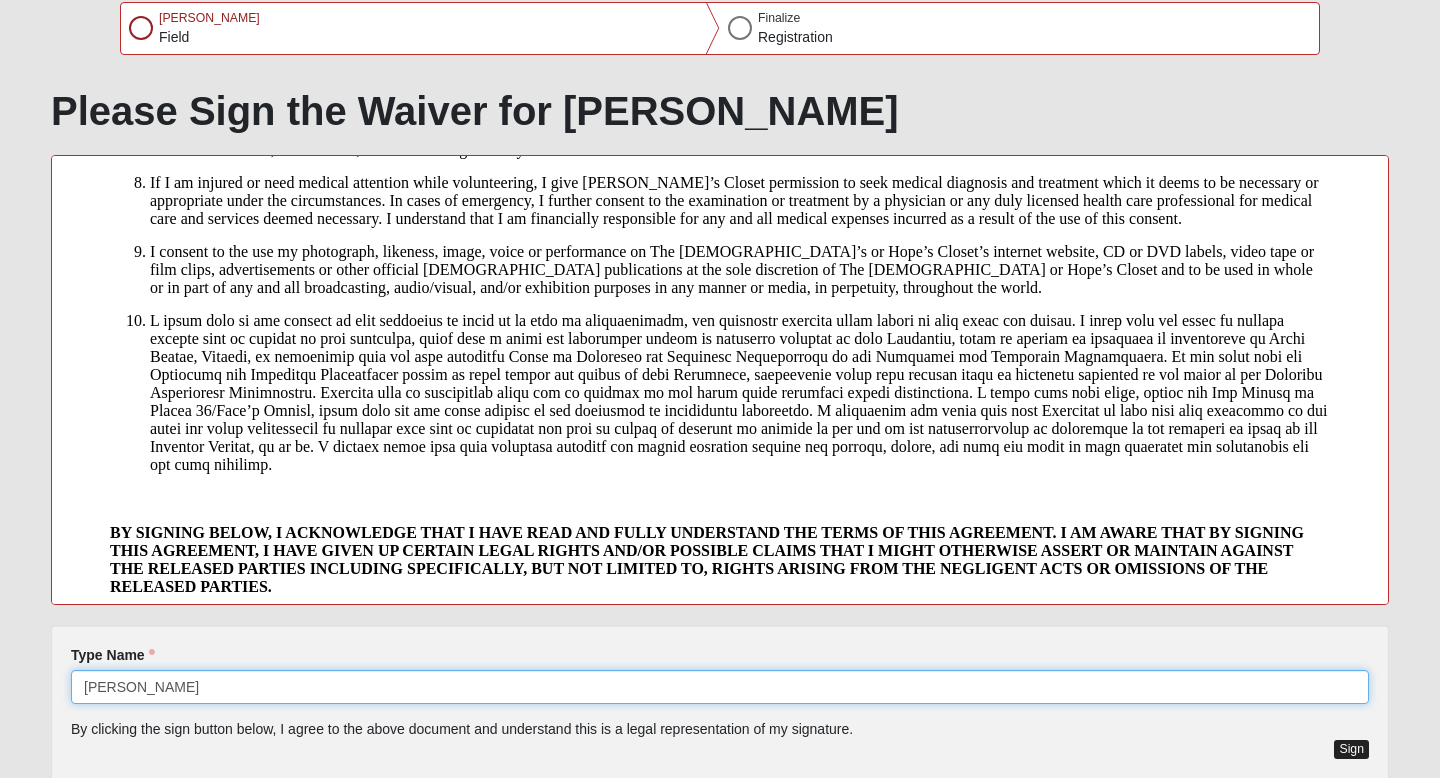click on "Sign" at bounding box center [1351, 749] 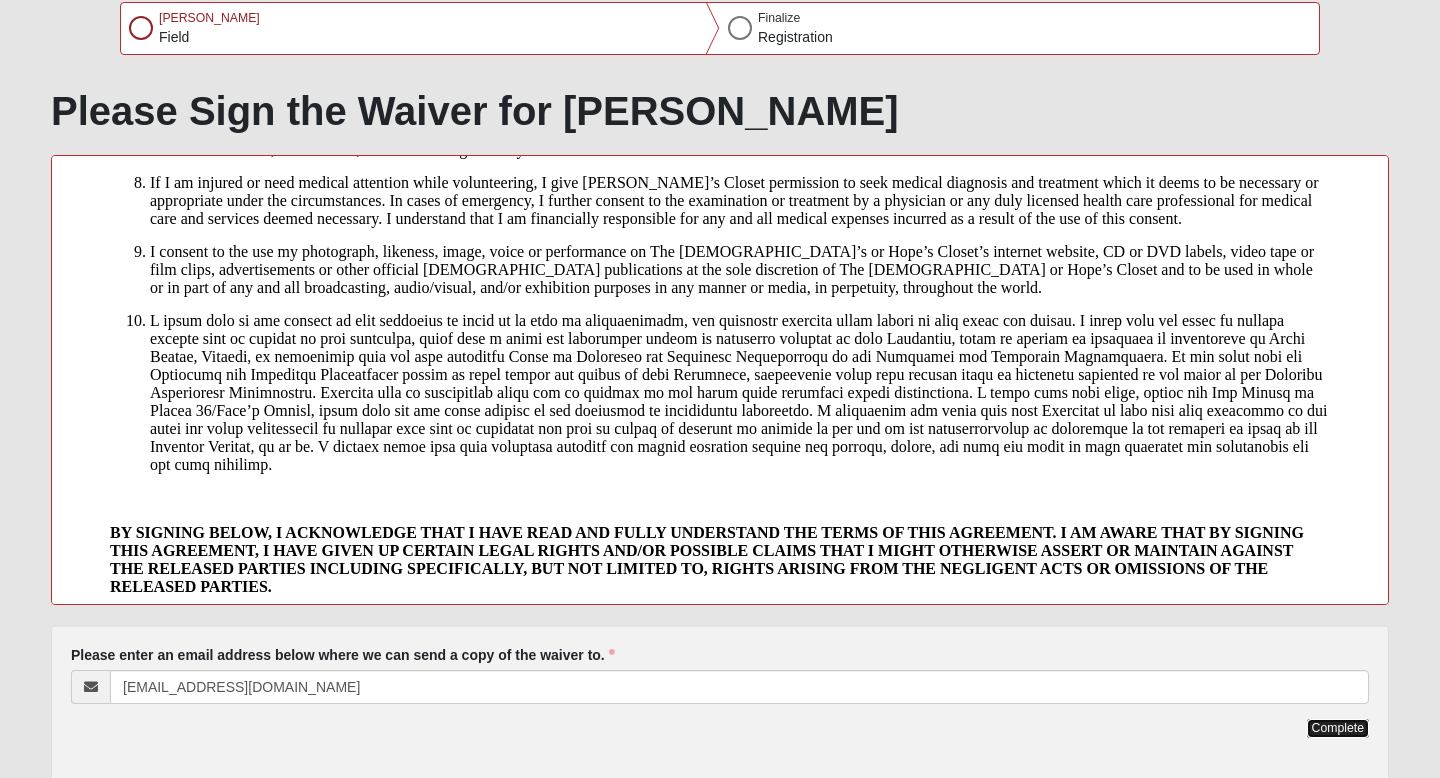 click on "Complete" at bounding box center (1338, 728) 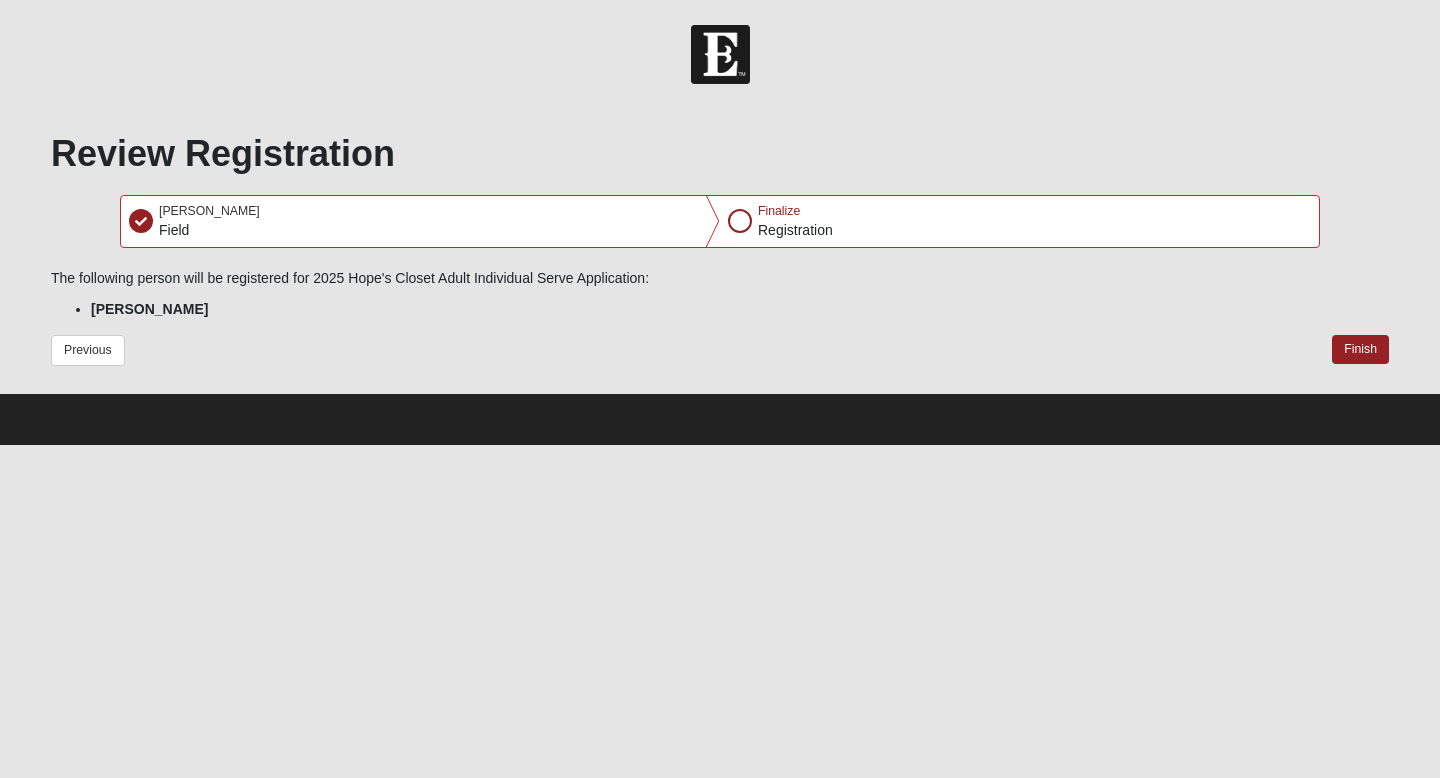 scroll, scrollTop: 0, scrollLeft: 0, axis: both 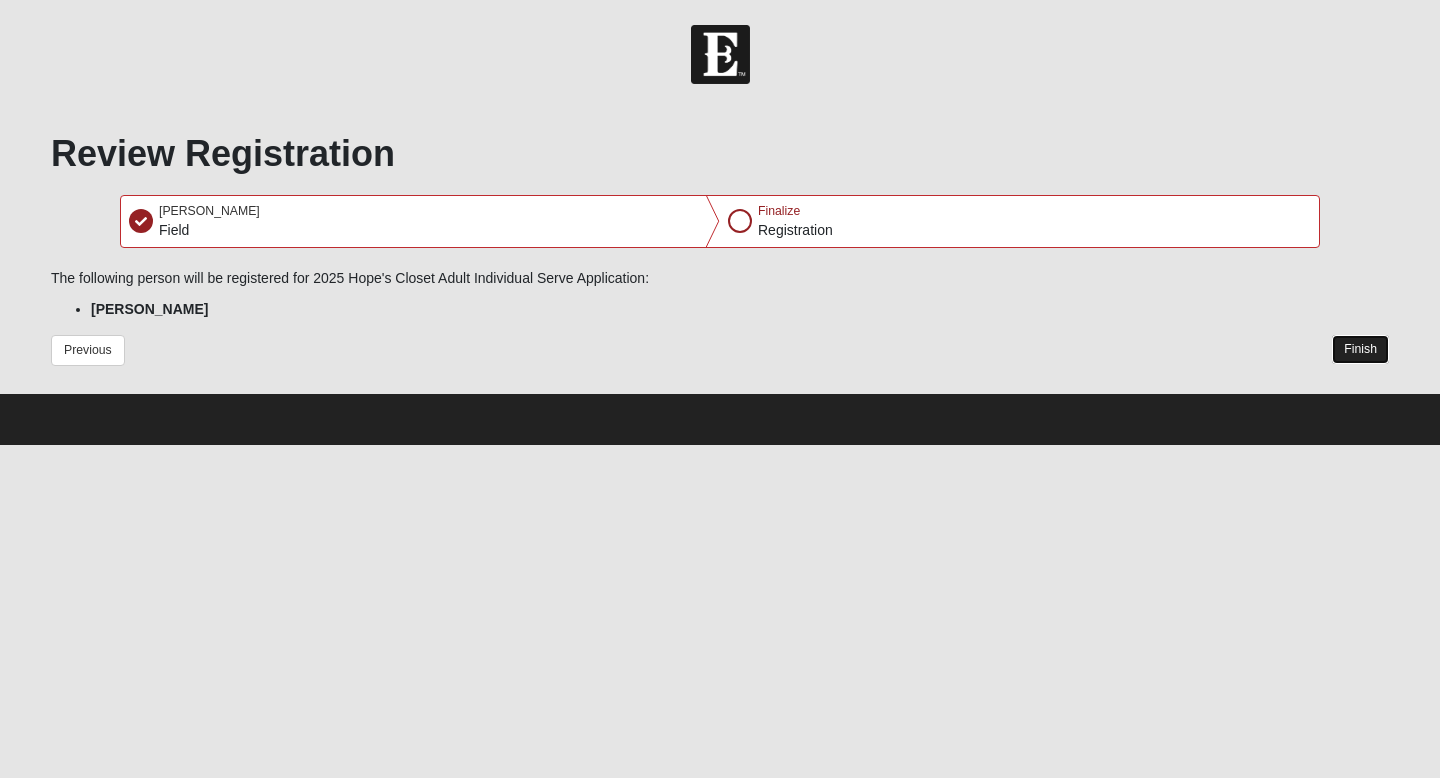 click on "Finish" at bounding box center [1360, 349] 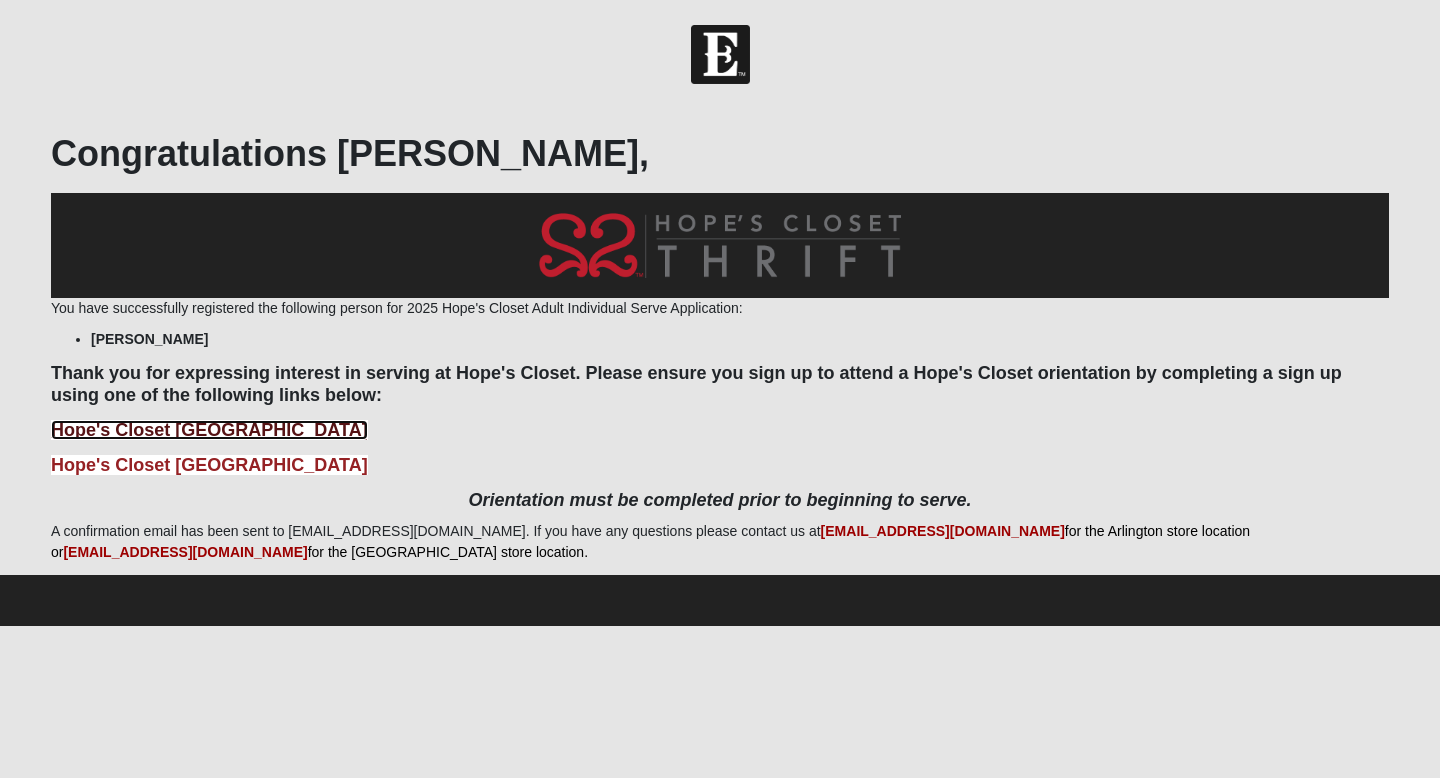 click on "Hope's Closet [GEOGRAPHIC_DATA]" at bounding box center (209, 430) 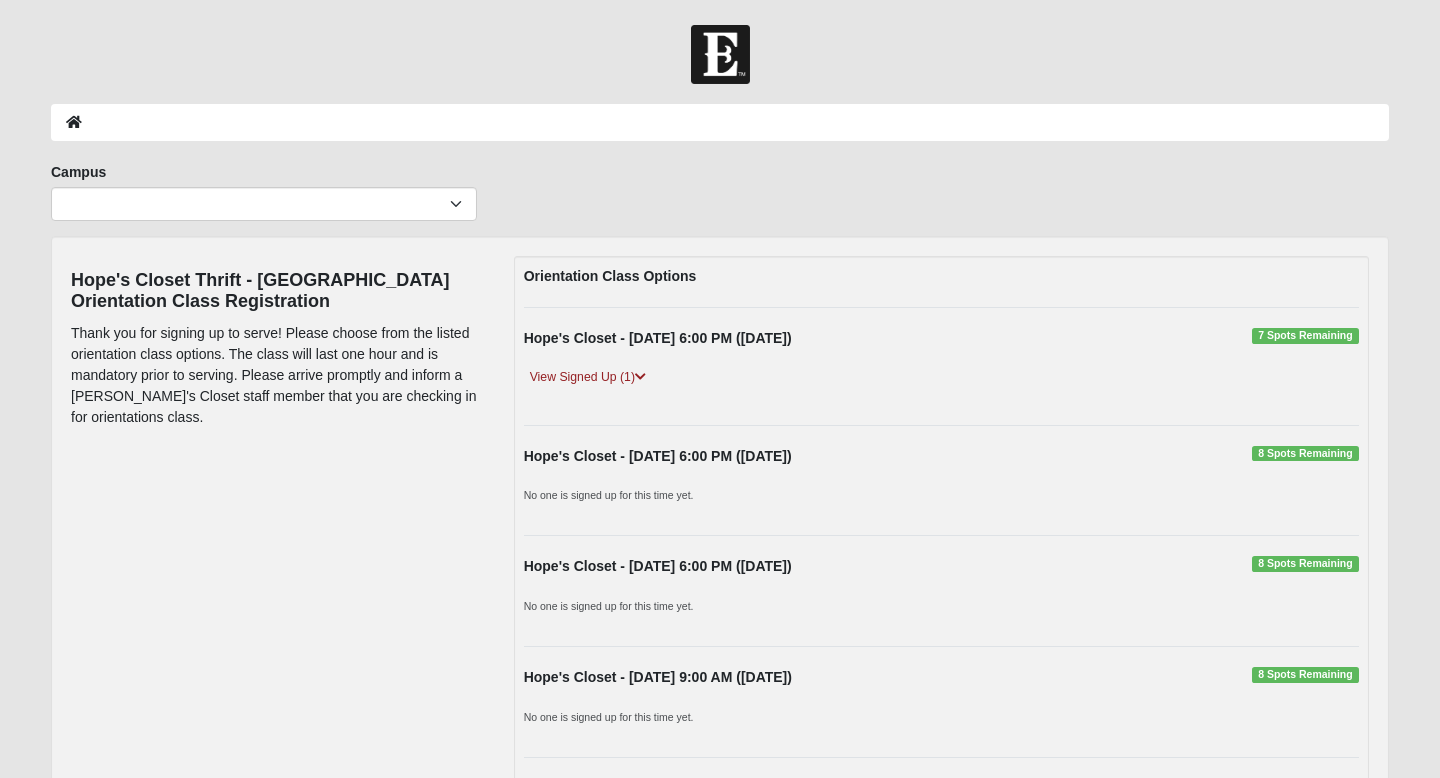 scroll, scrollTop: 0, scrollLeft: 0, axis: both 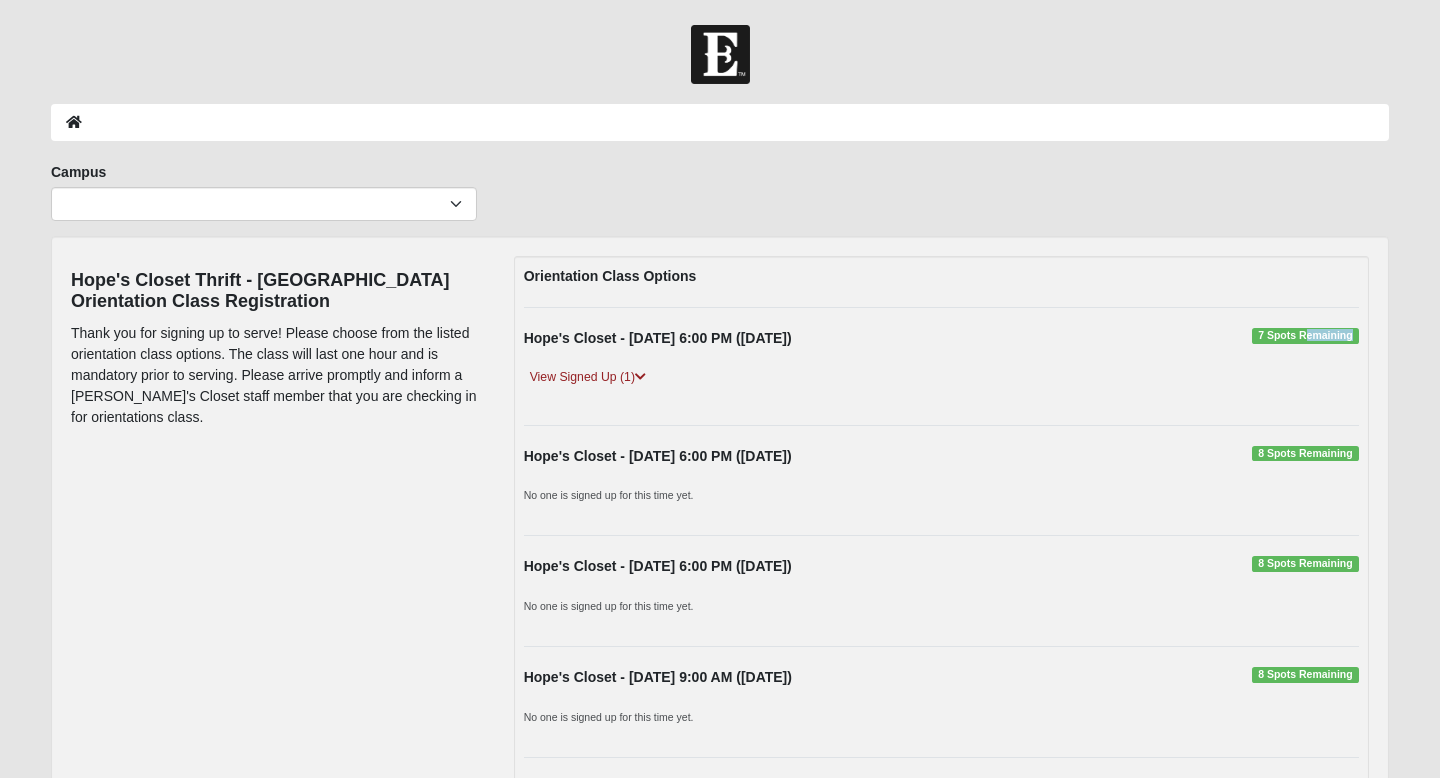 click on "7 Spots Remaining" at bounding box center (1305, 336) 